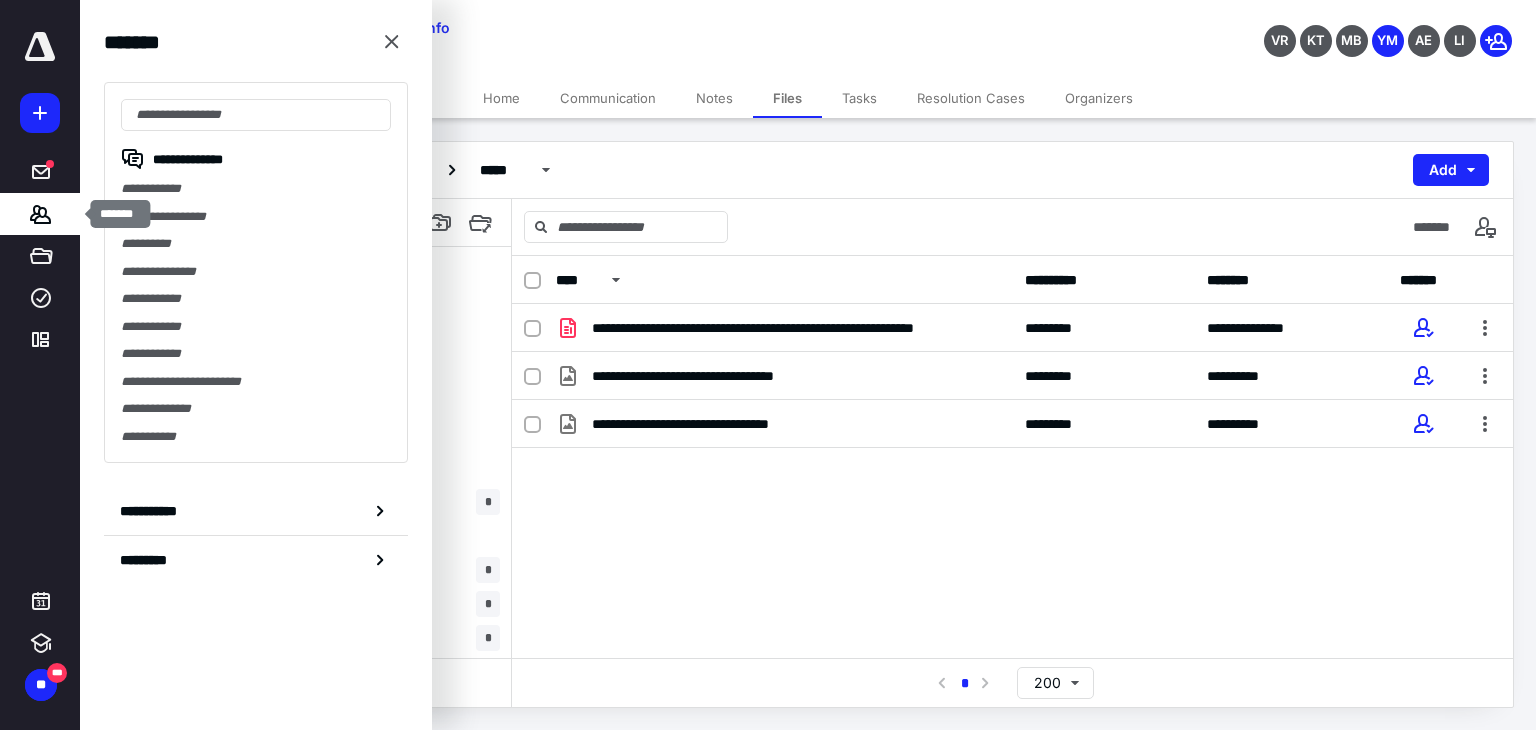 scroll, scrollTop: 0, scrollLeft: 0, axis: both 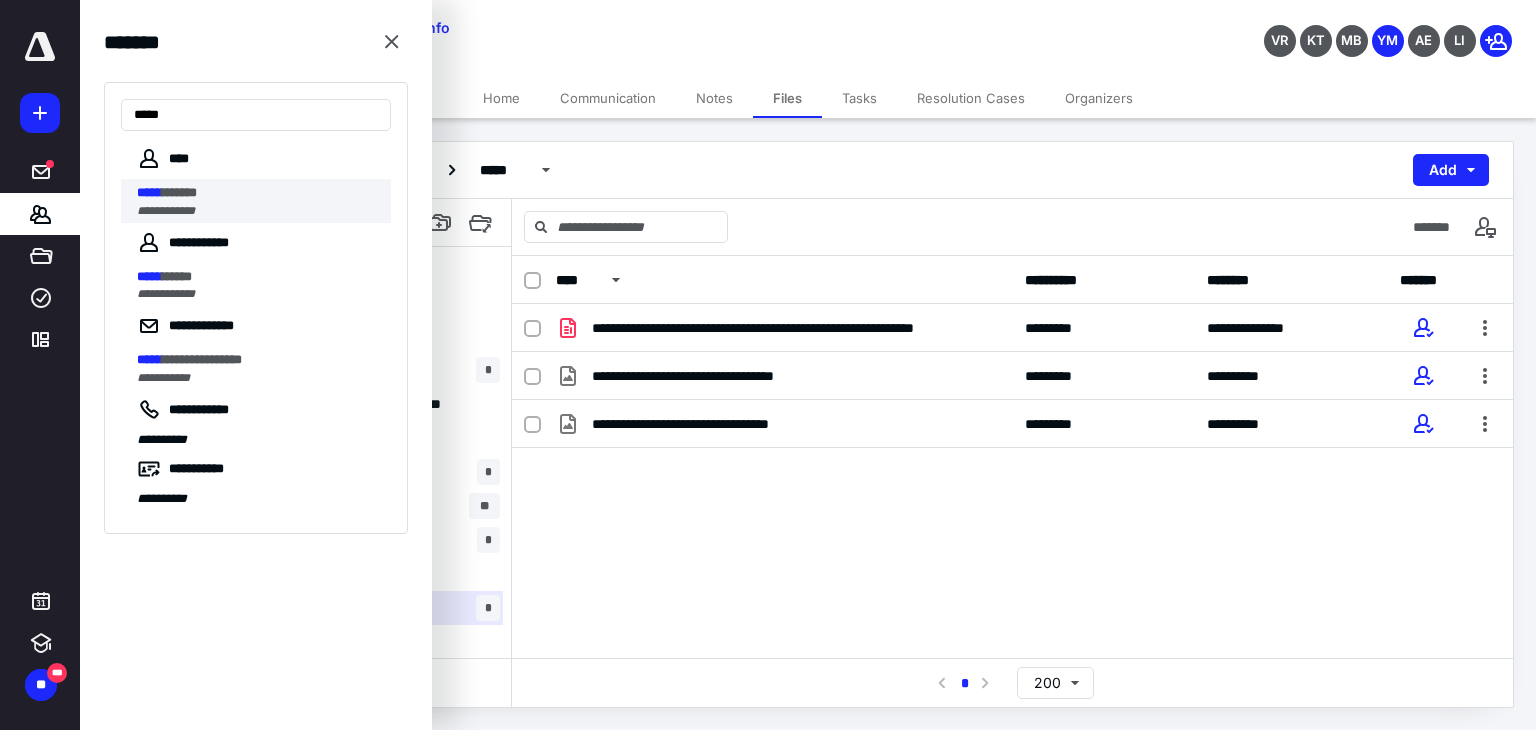 type on "*****" 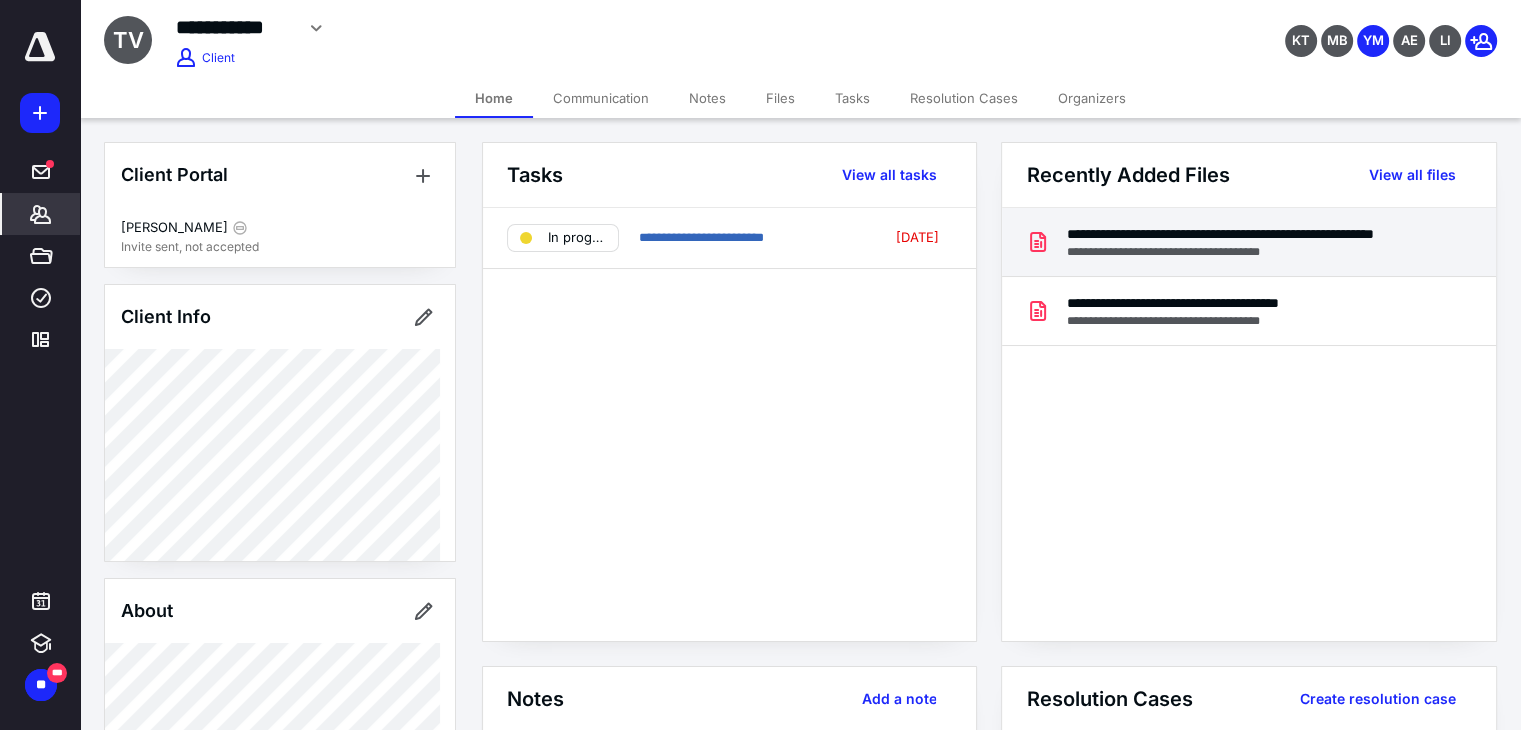 click on "**********" at bounding box center [1244, 234] 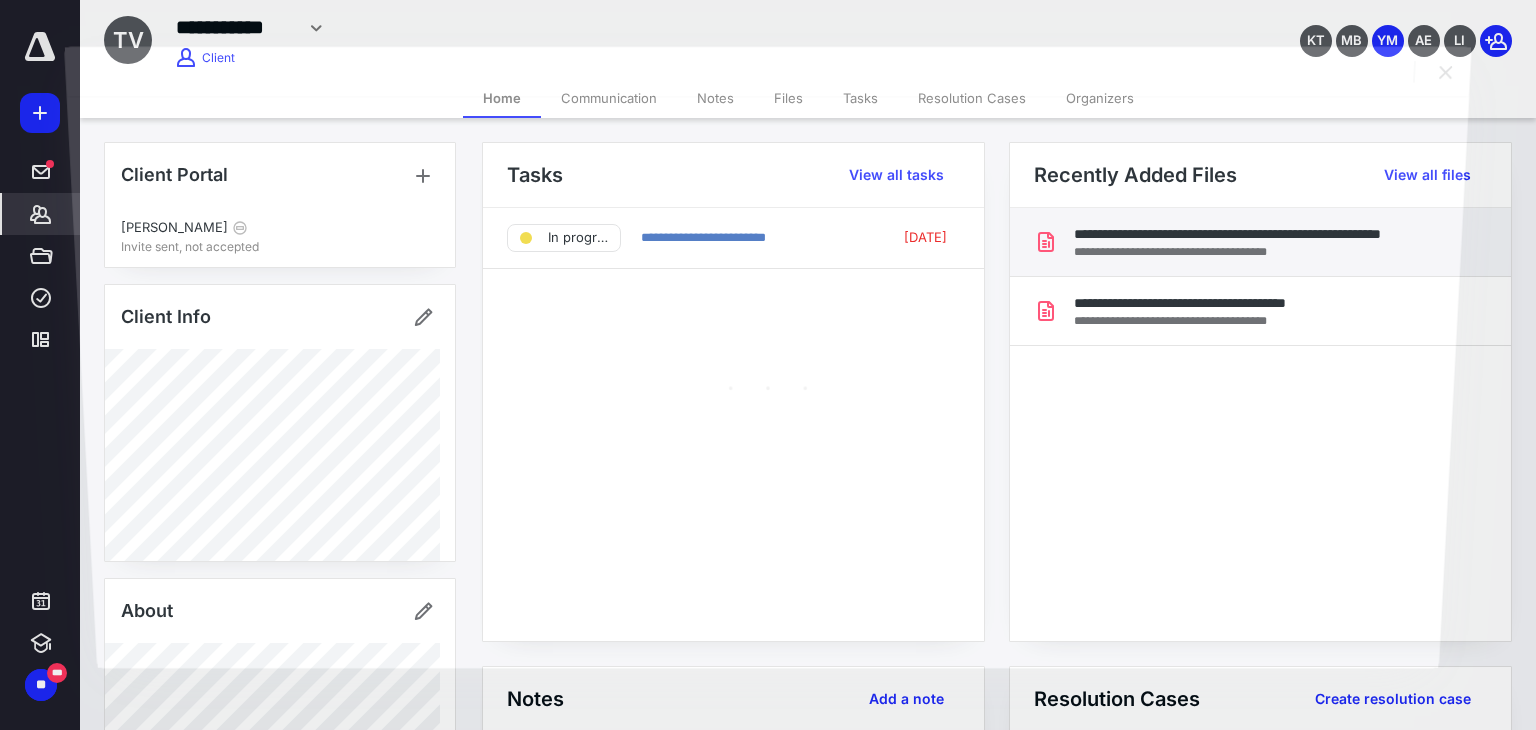 click at bounding box center (767, 381) 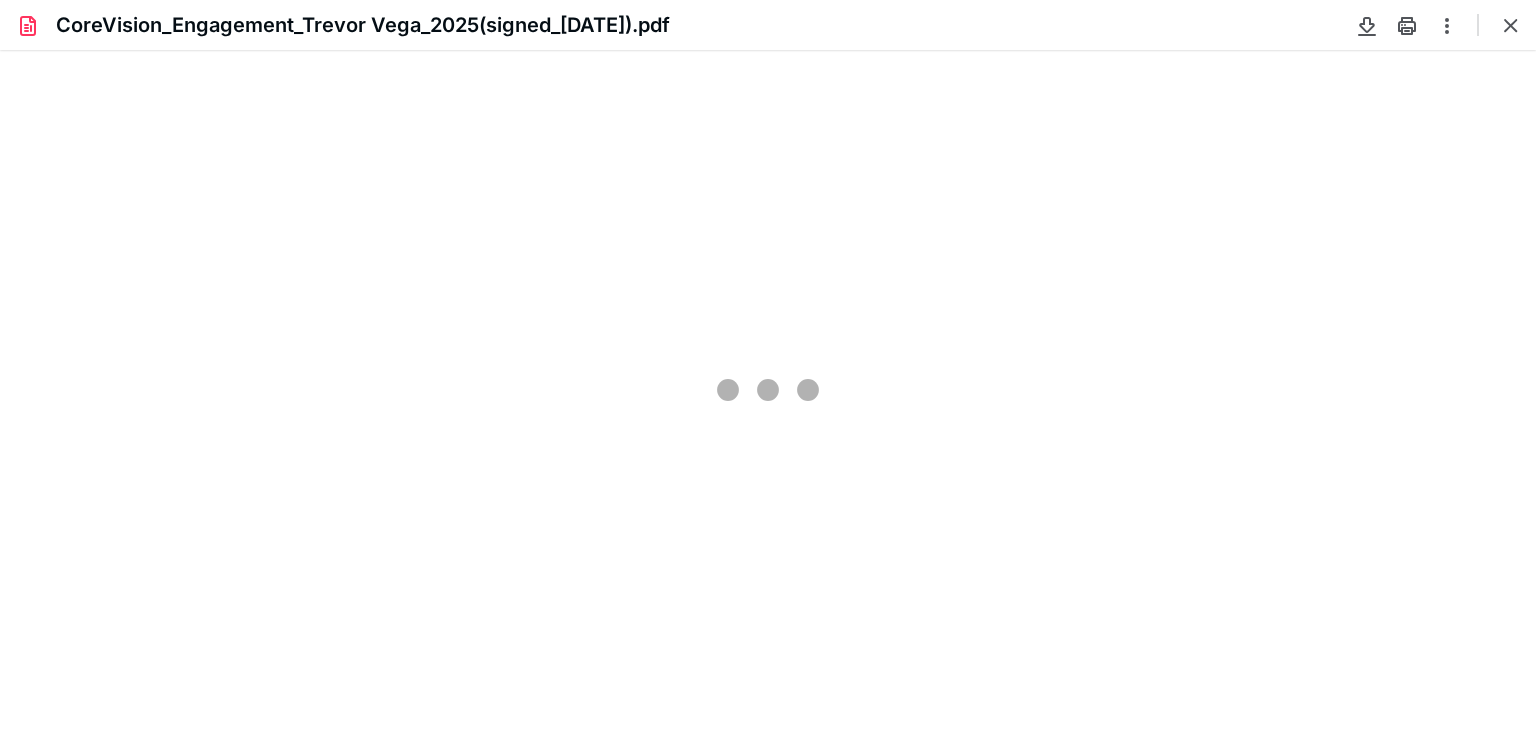 scroll, scrollTop: 0, scrollLeft: 0, axis: both 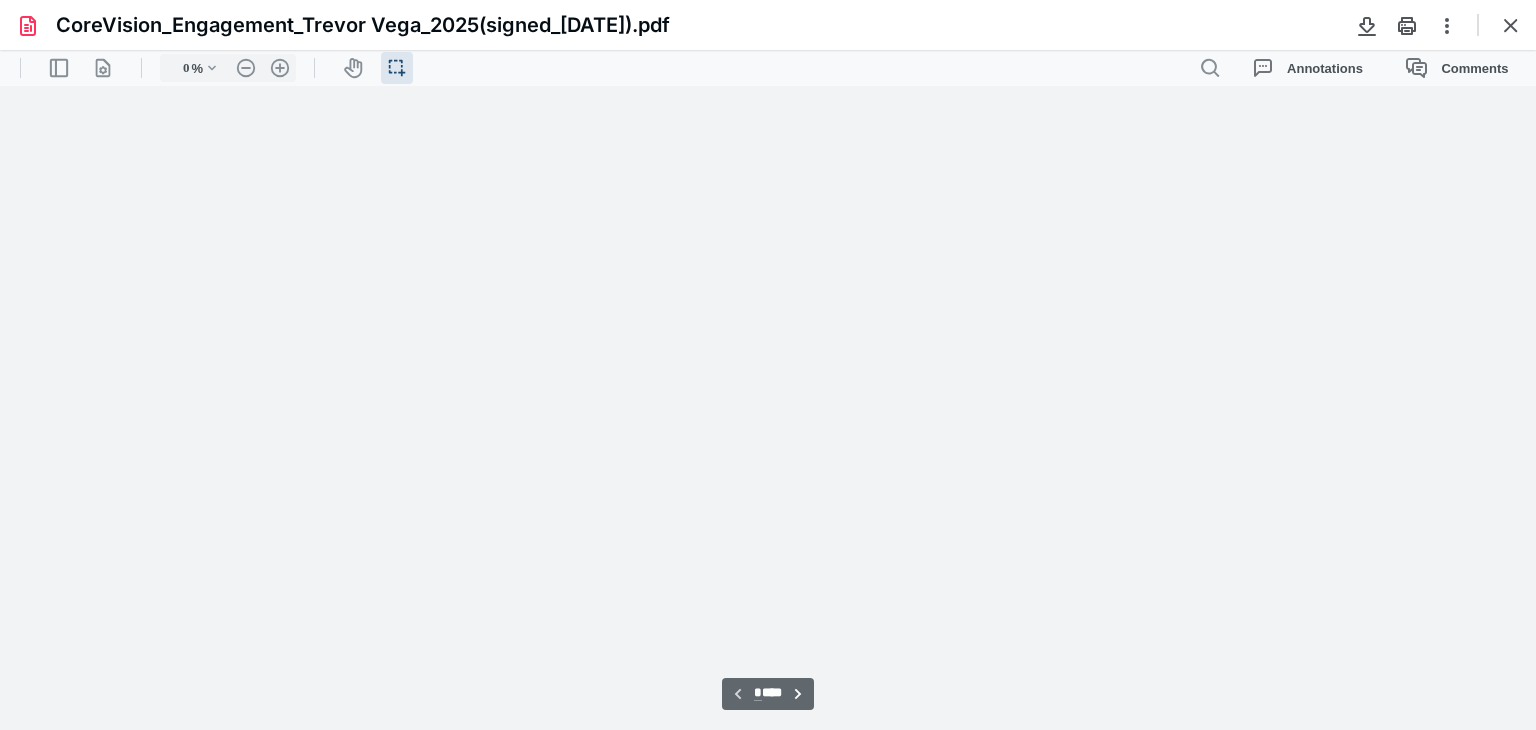type on "247" 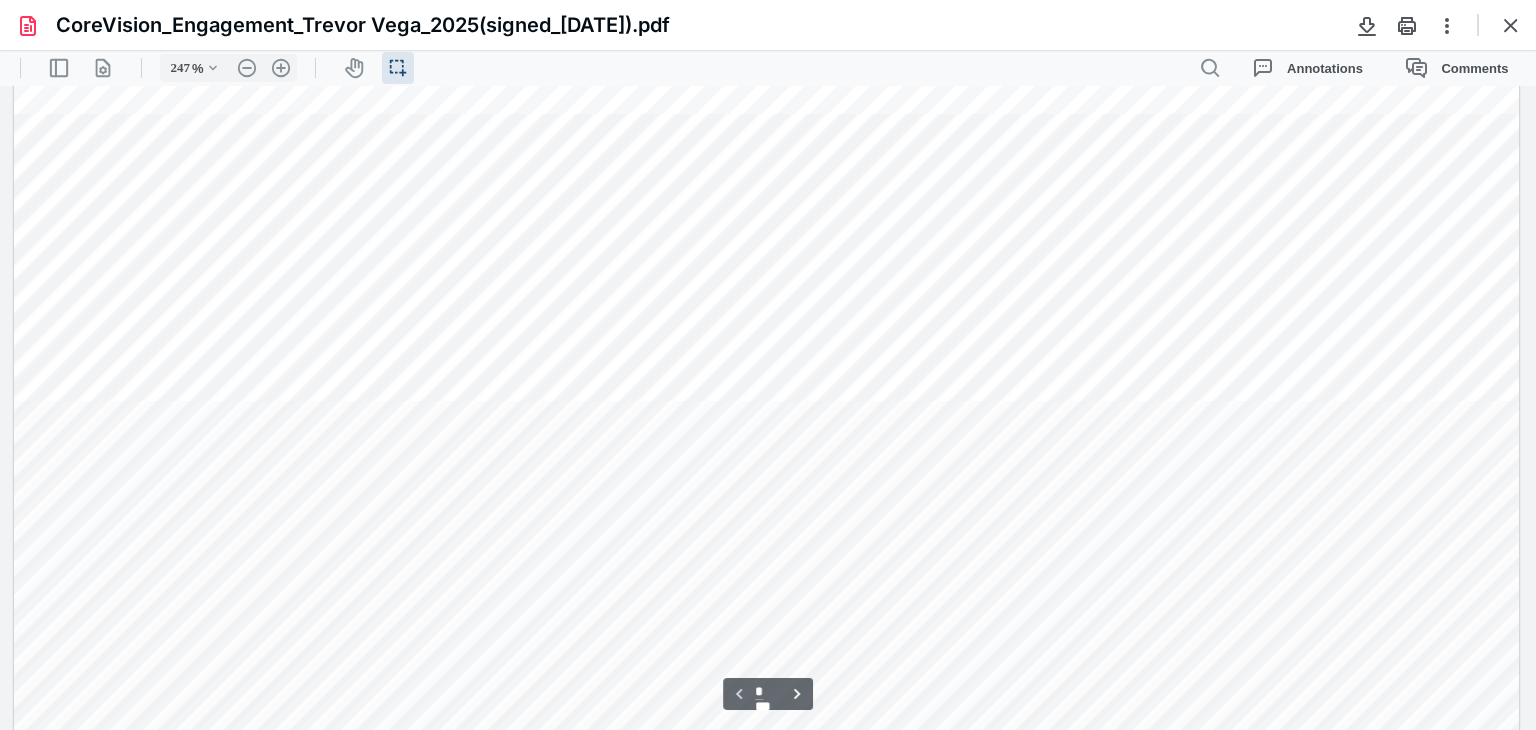 scroll, scrollTop: 0, scrollLeft: 0, axis: both 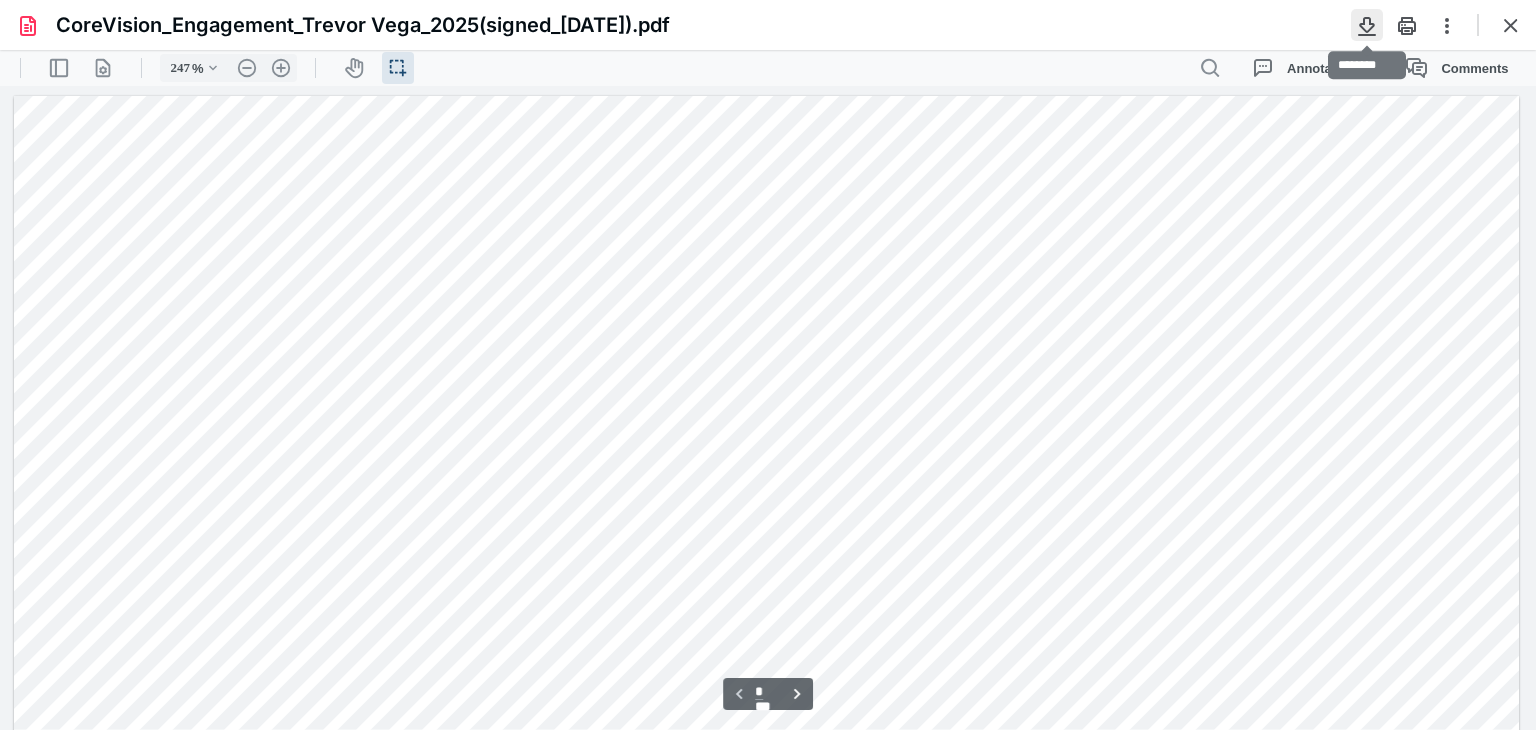 click at bounding box center (1367, 25) 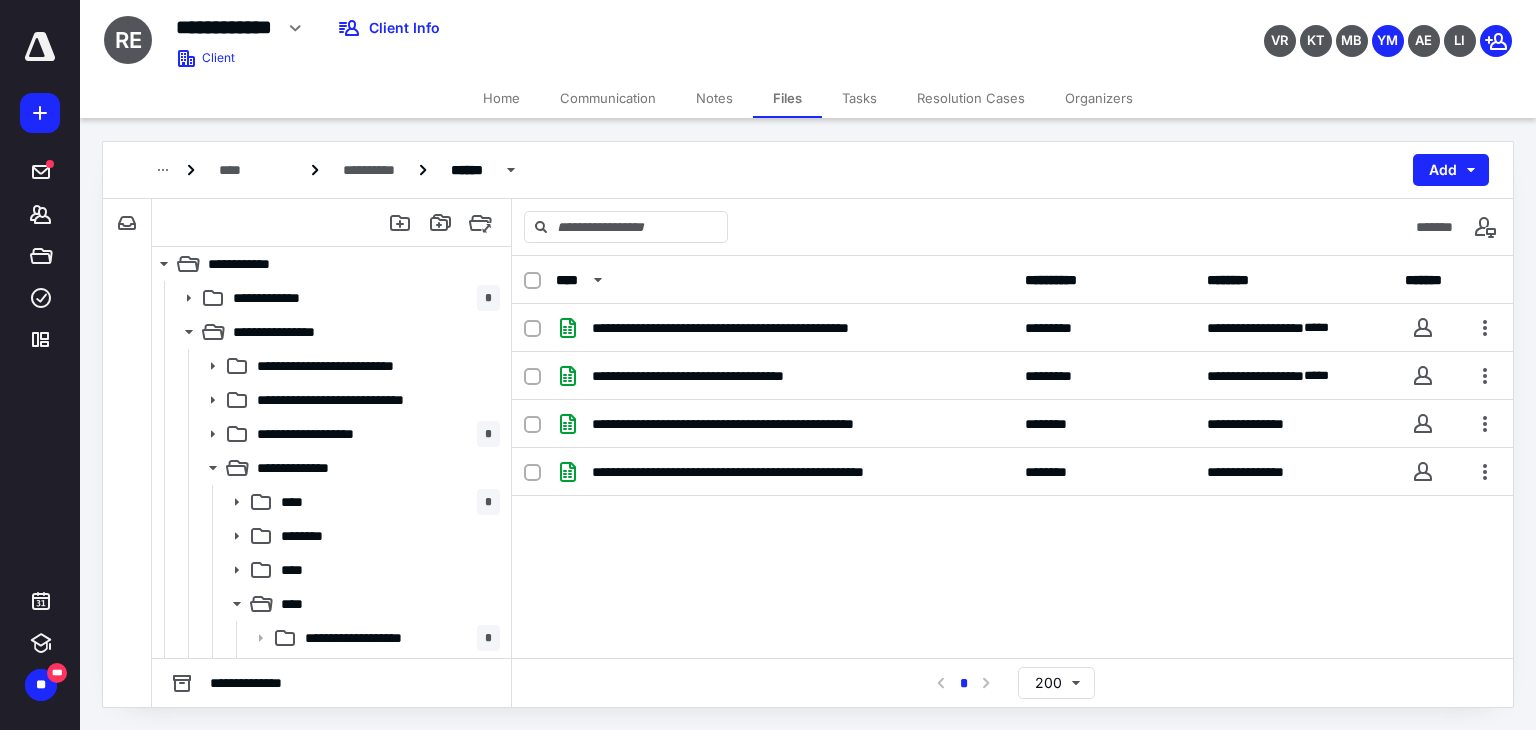 click at bounding box center (40, 47) 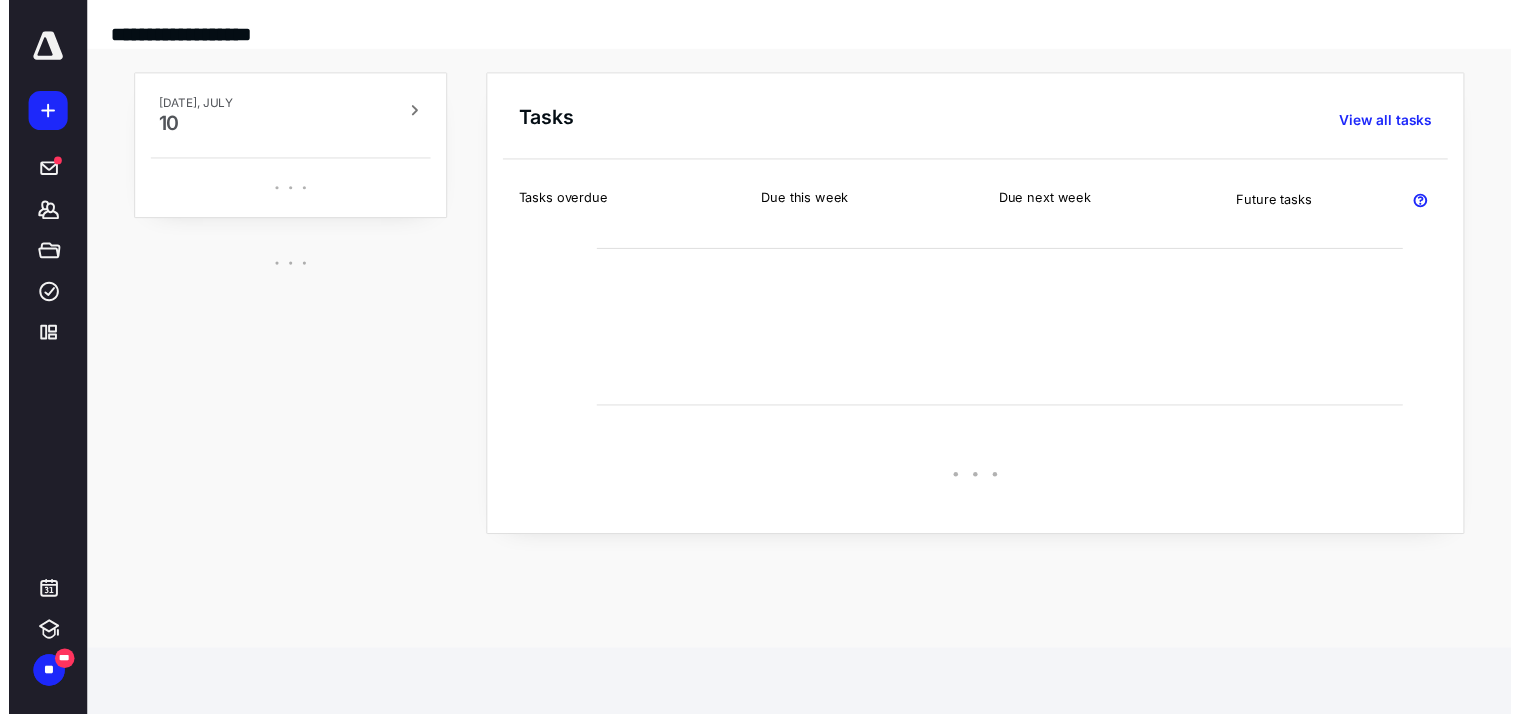 scroll, scrollTop: 0, scrollLeft: 0, axis: both 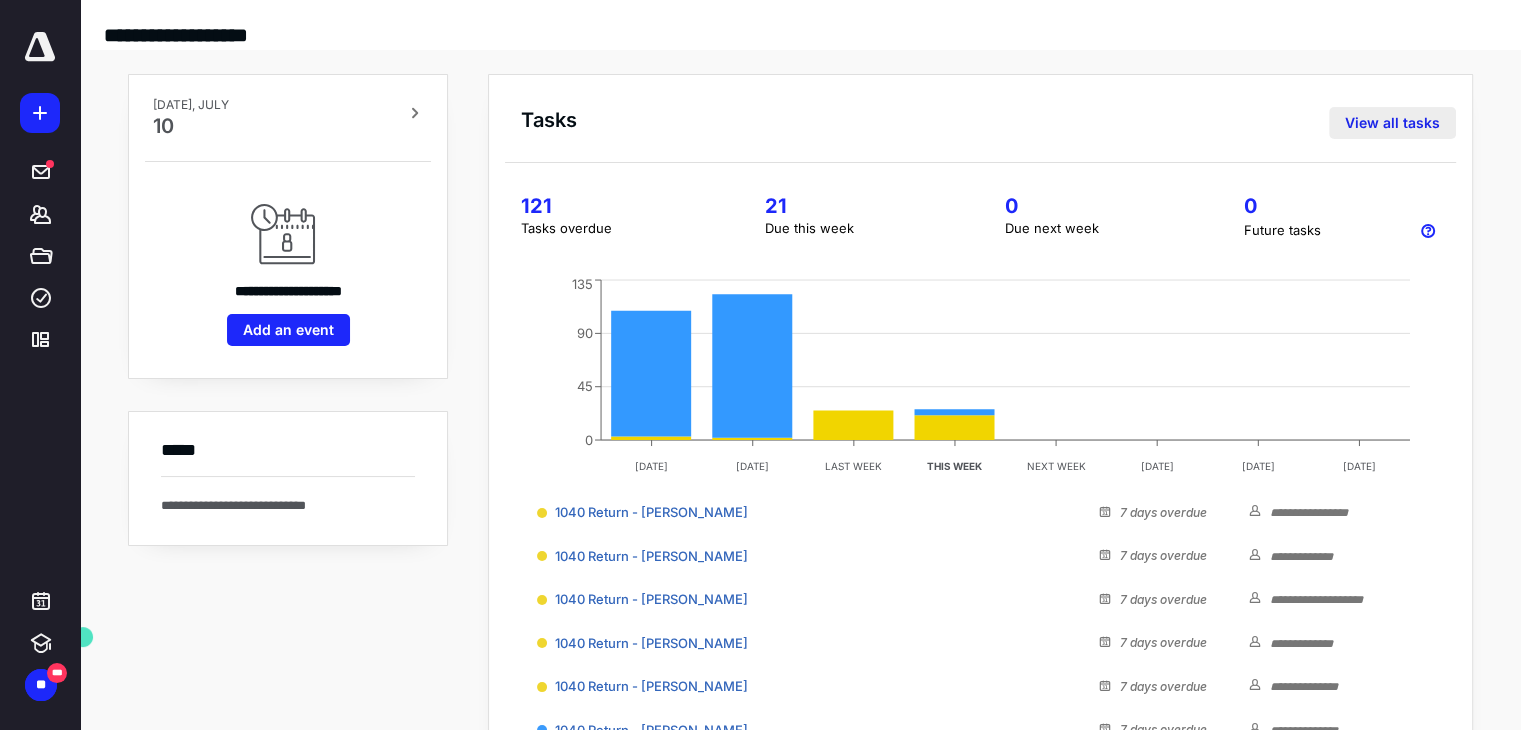 click on "View all tasks" at bounding box center (1392, 123) 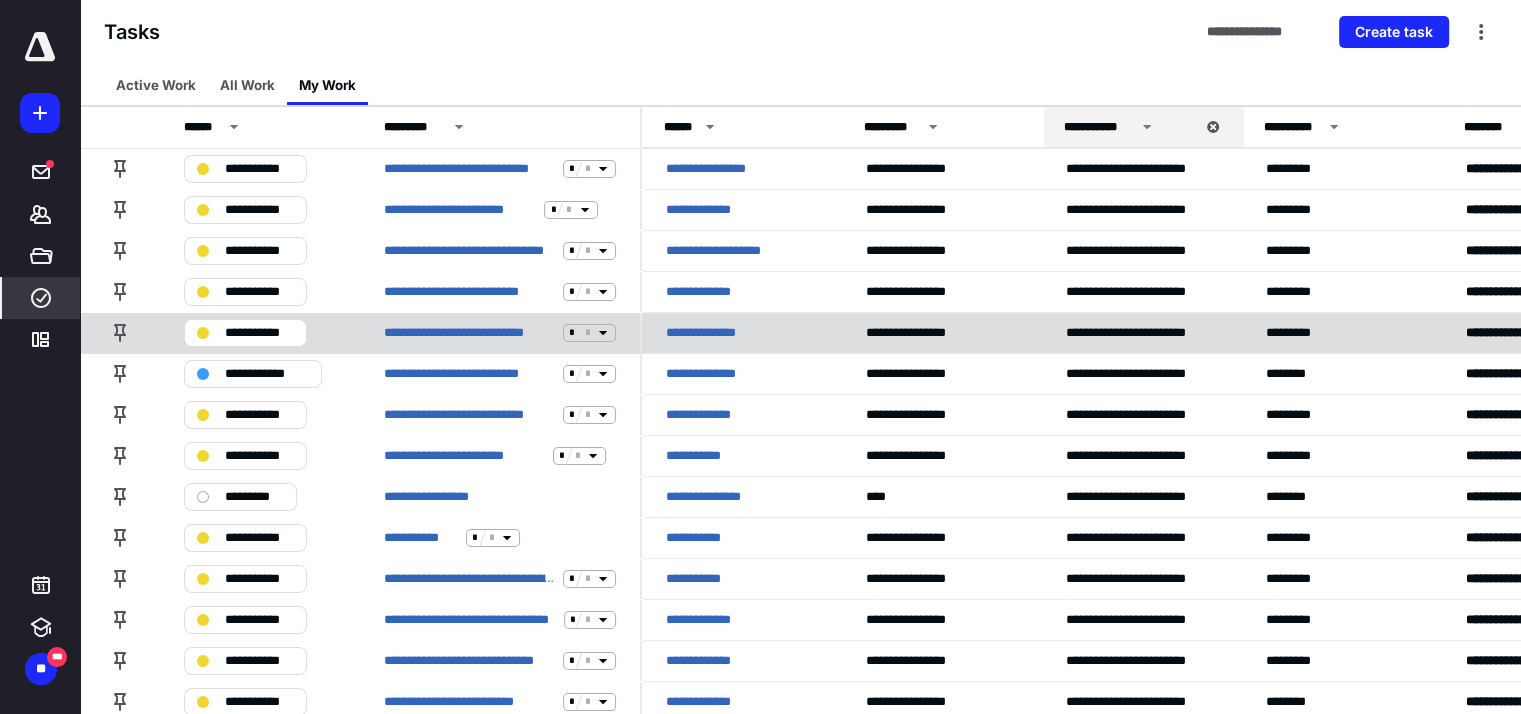 click on "**********" at bounding box center [259, 333] 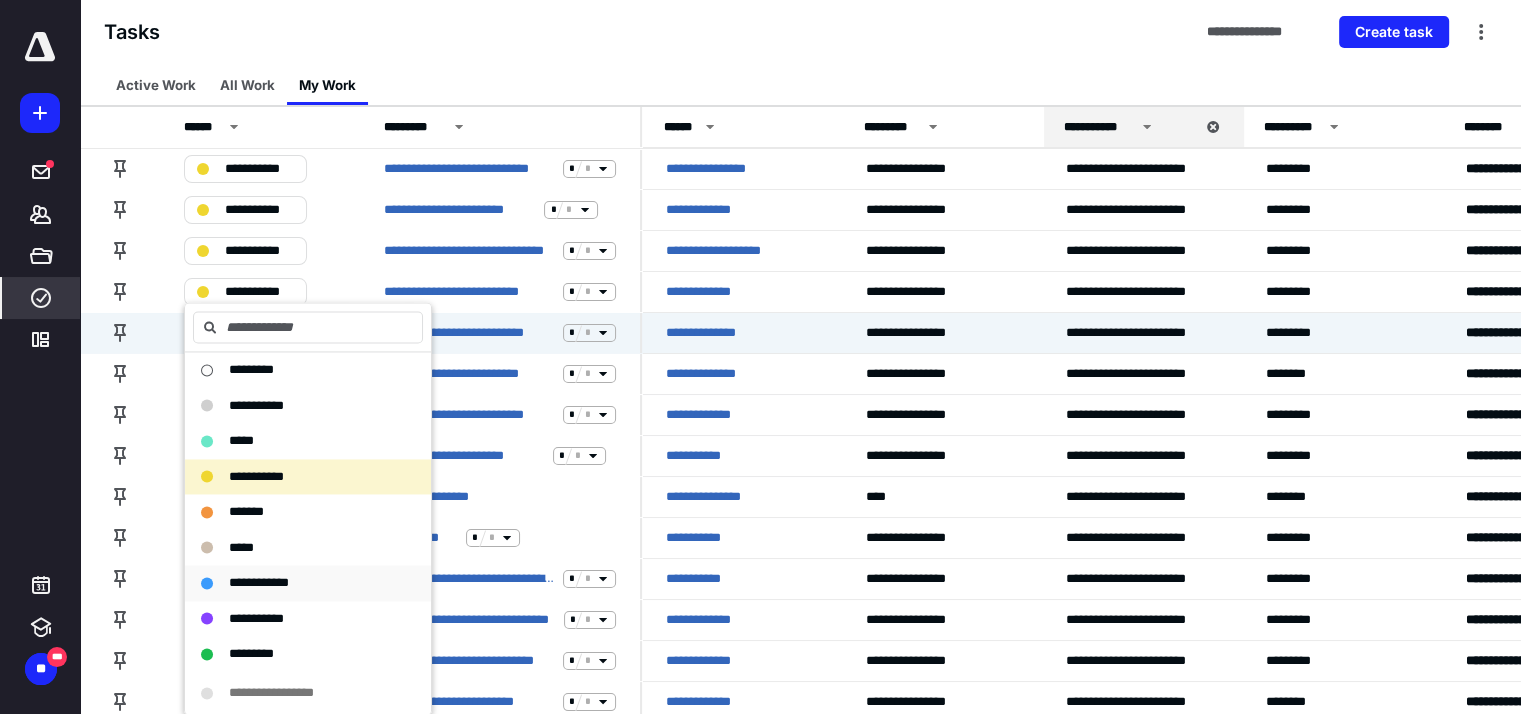 click on "**********" at bounding box center (259, 582) 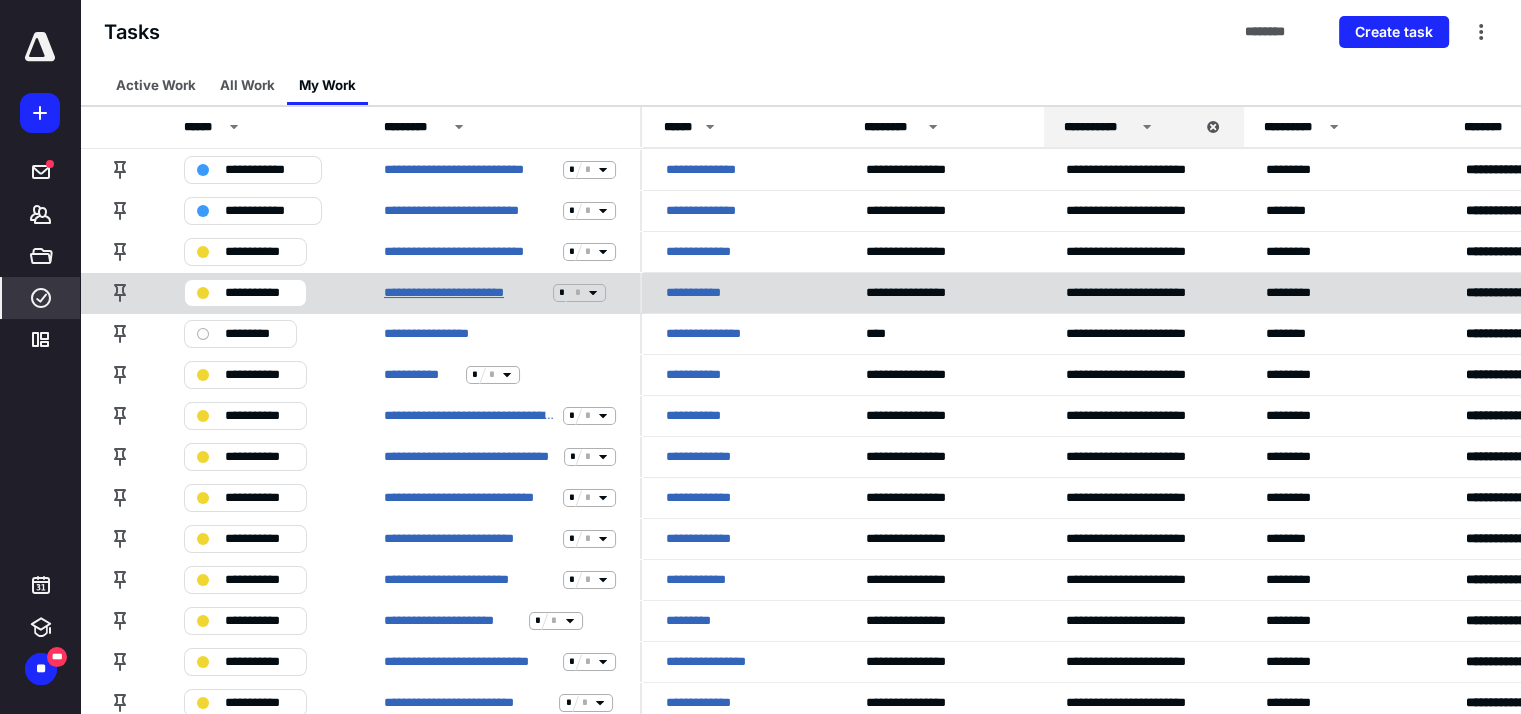 scroll, scrollTop: 164, scrollLeft: 0, axis: vertical 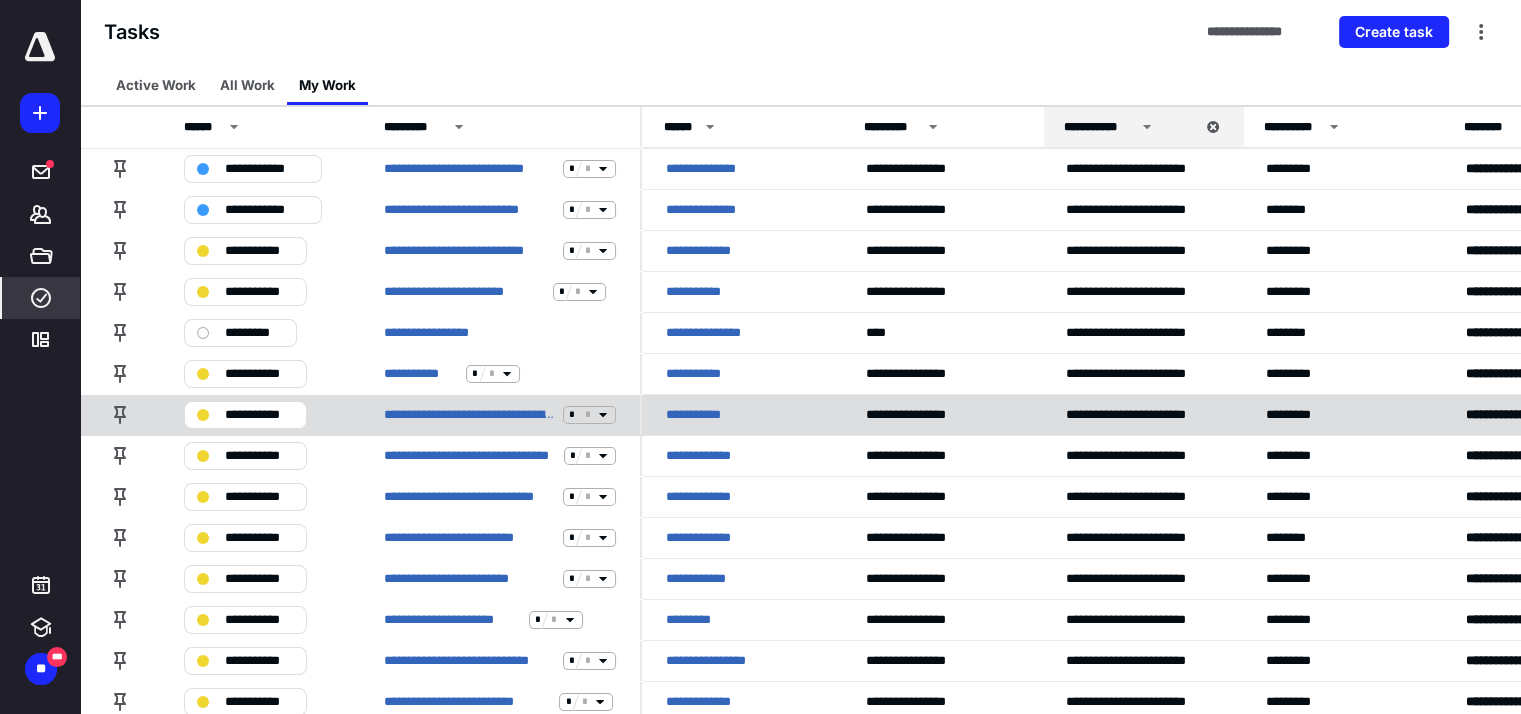 click on "**********" at bounding box center [259, 415] 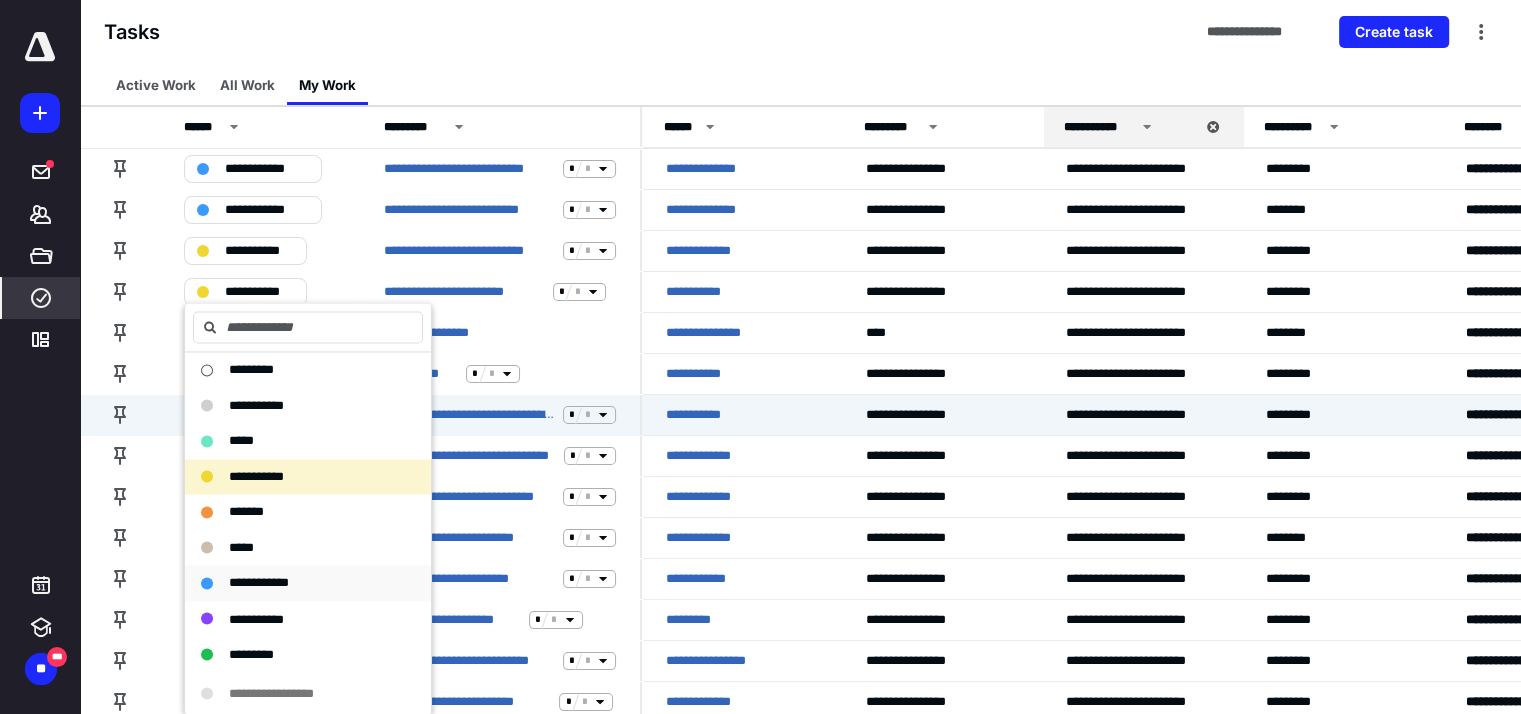 click on "**********" at bounding box center [259, 582] 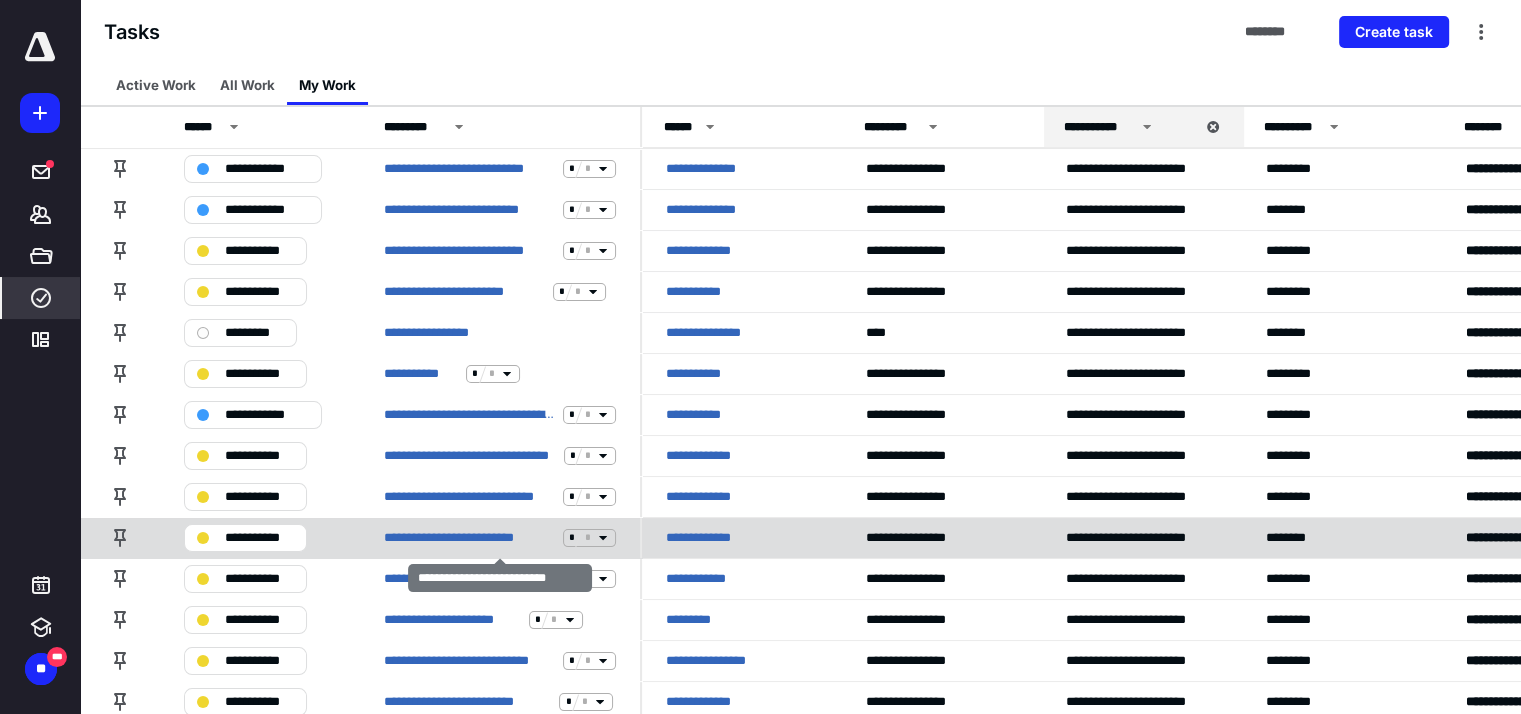 scroll, scrollTop: 168, scrollLeft: 0, axis: vertical 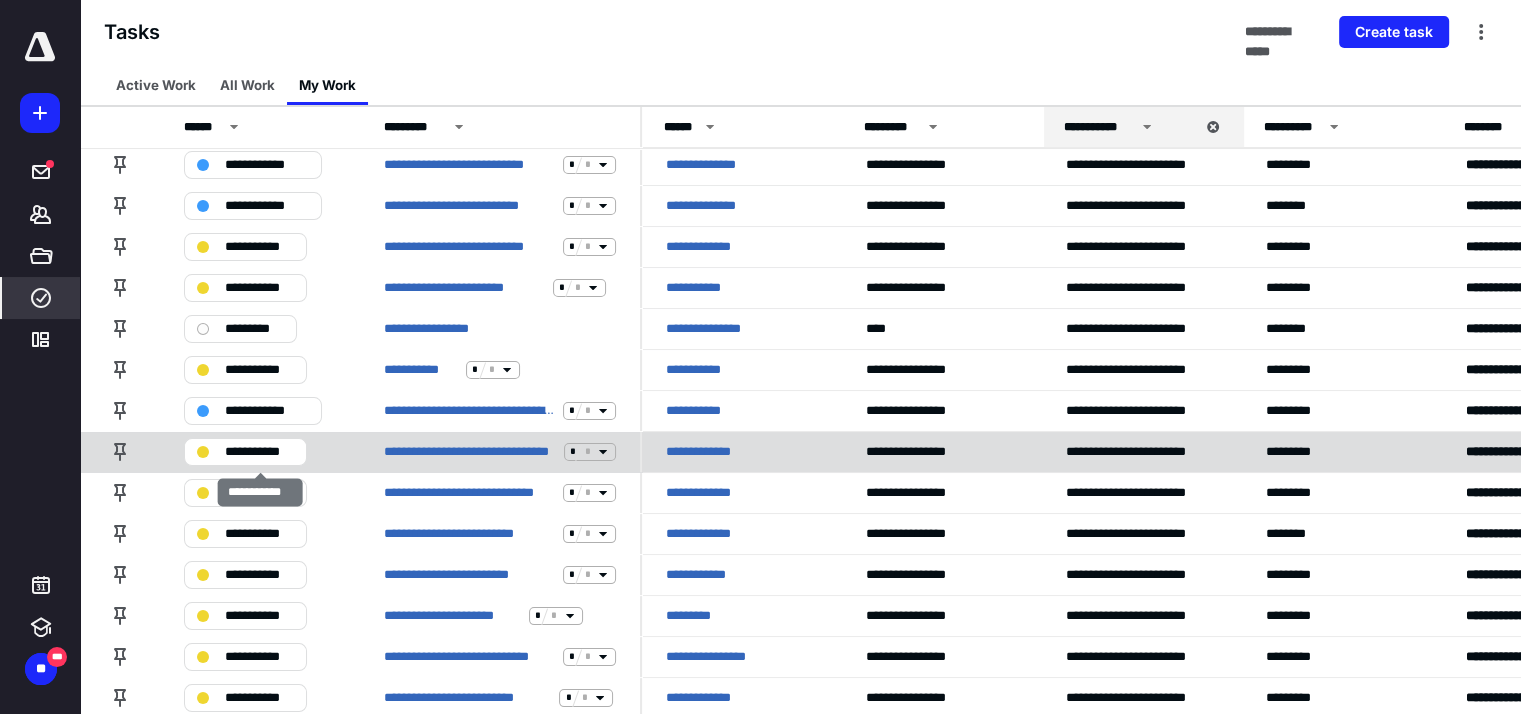 click on "**********" at bounding box center [259, 452] 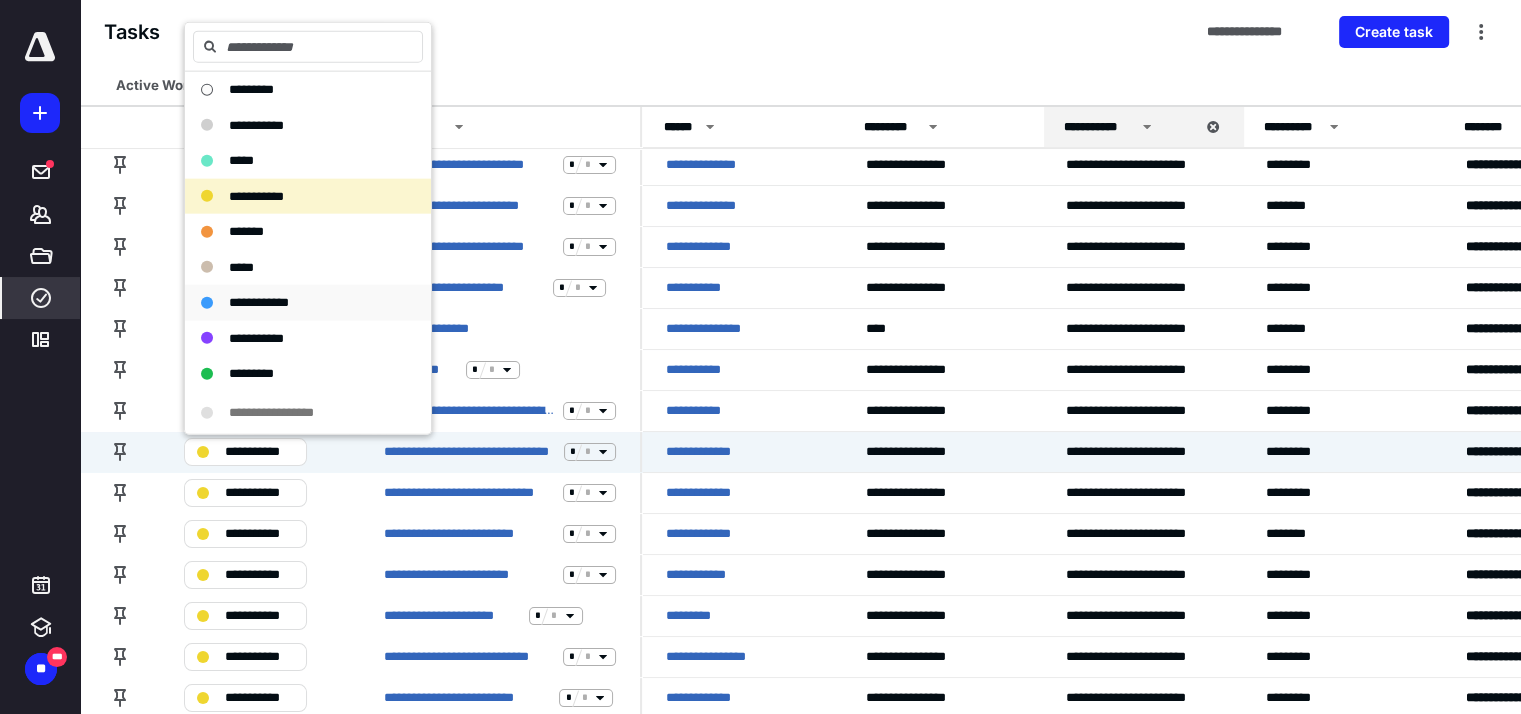 click on "**********" at bounding box center (259, 302) 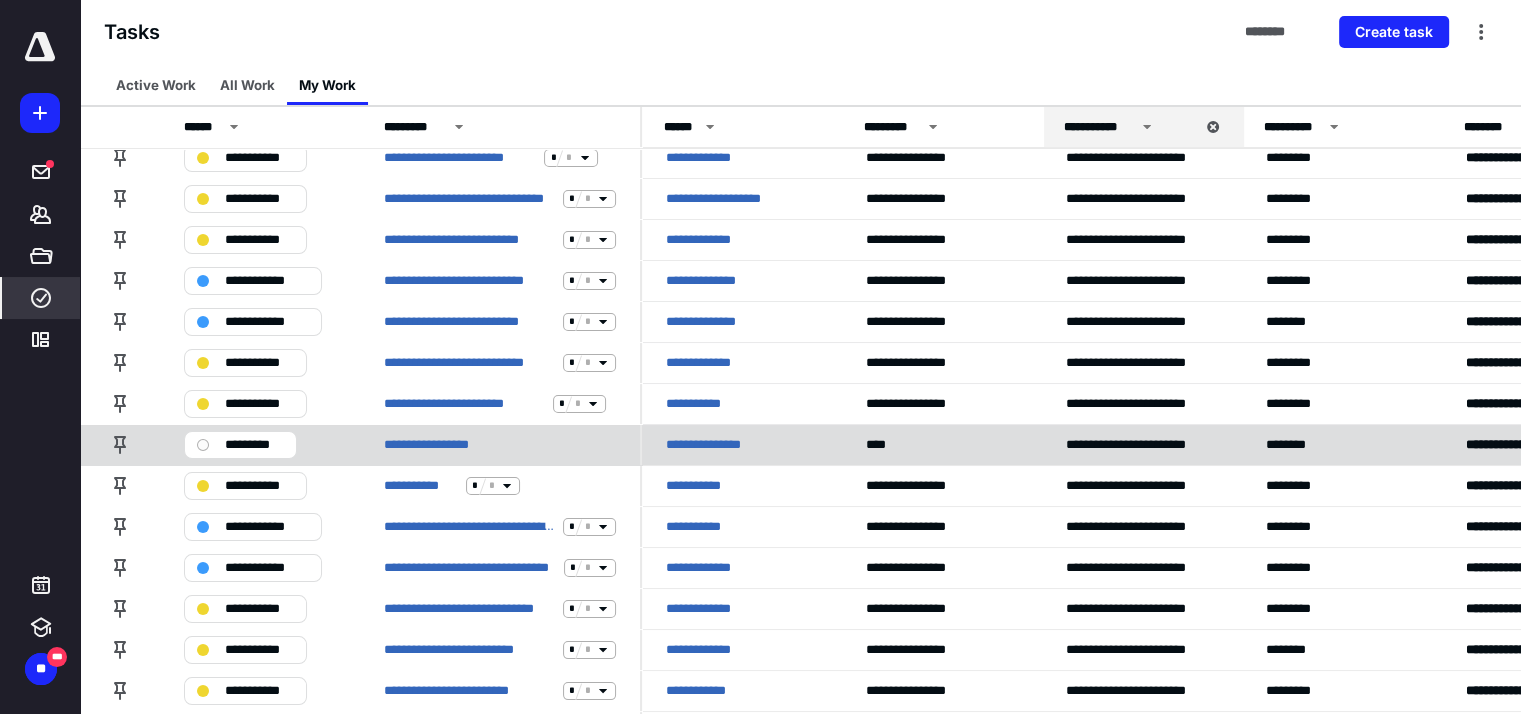 scroll, scrollTop: 0, scrollLeft: 0, axis: both 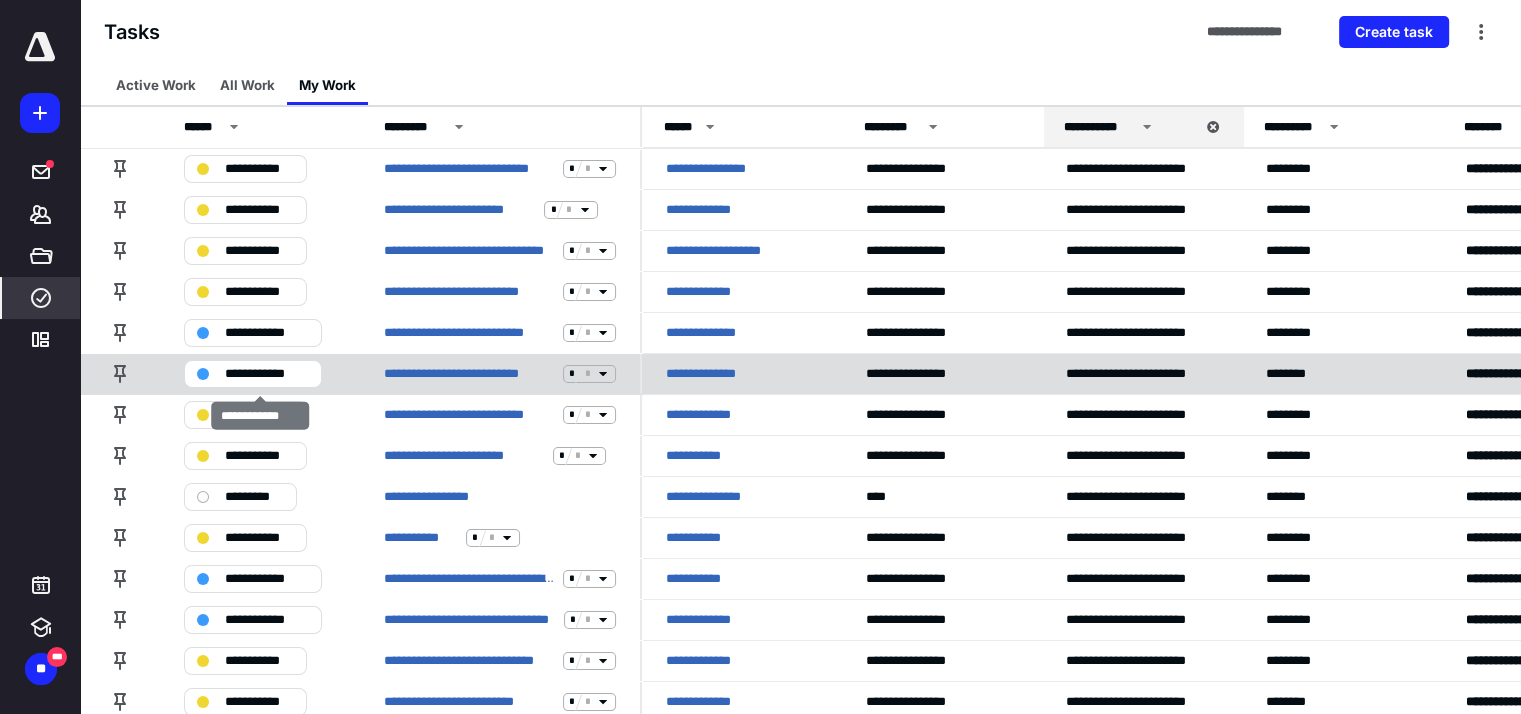 click on "**********" at bounding box center [267, 374] 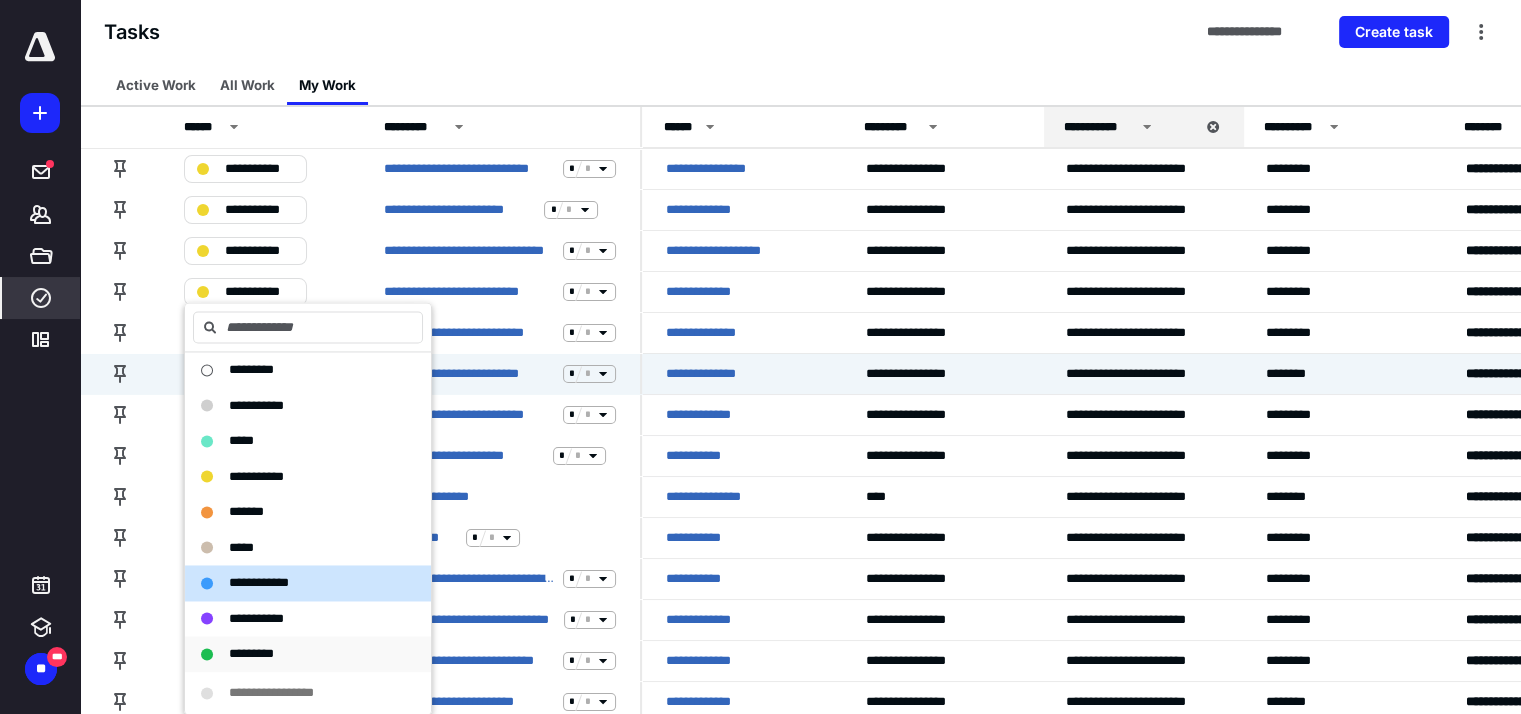 click on "*********" at bounding box center [251, 653] 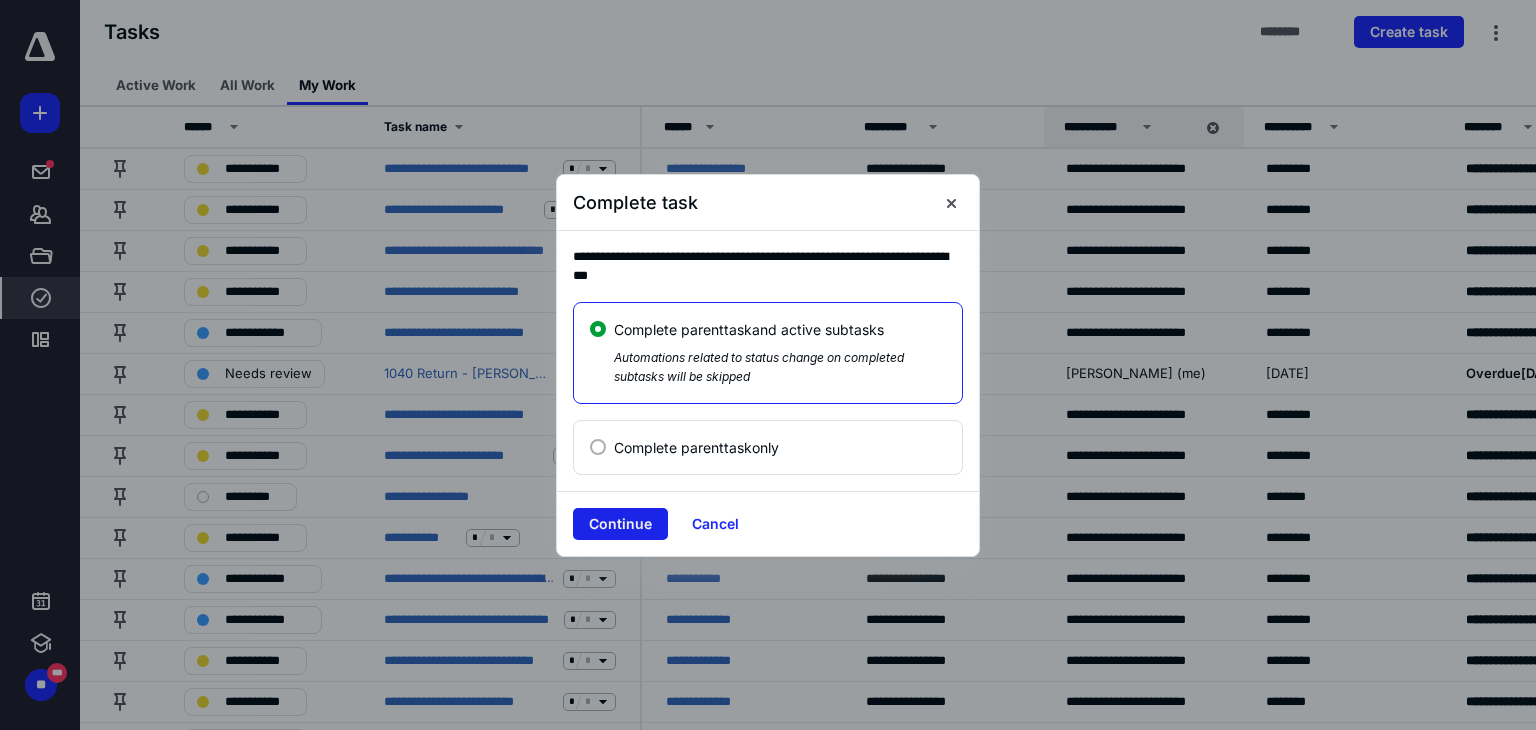 click on "Continue" at bounding box center (620, 524) 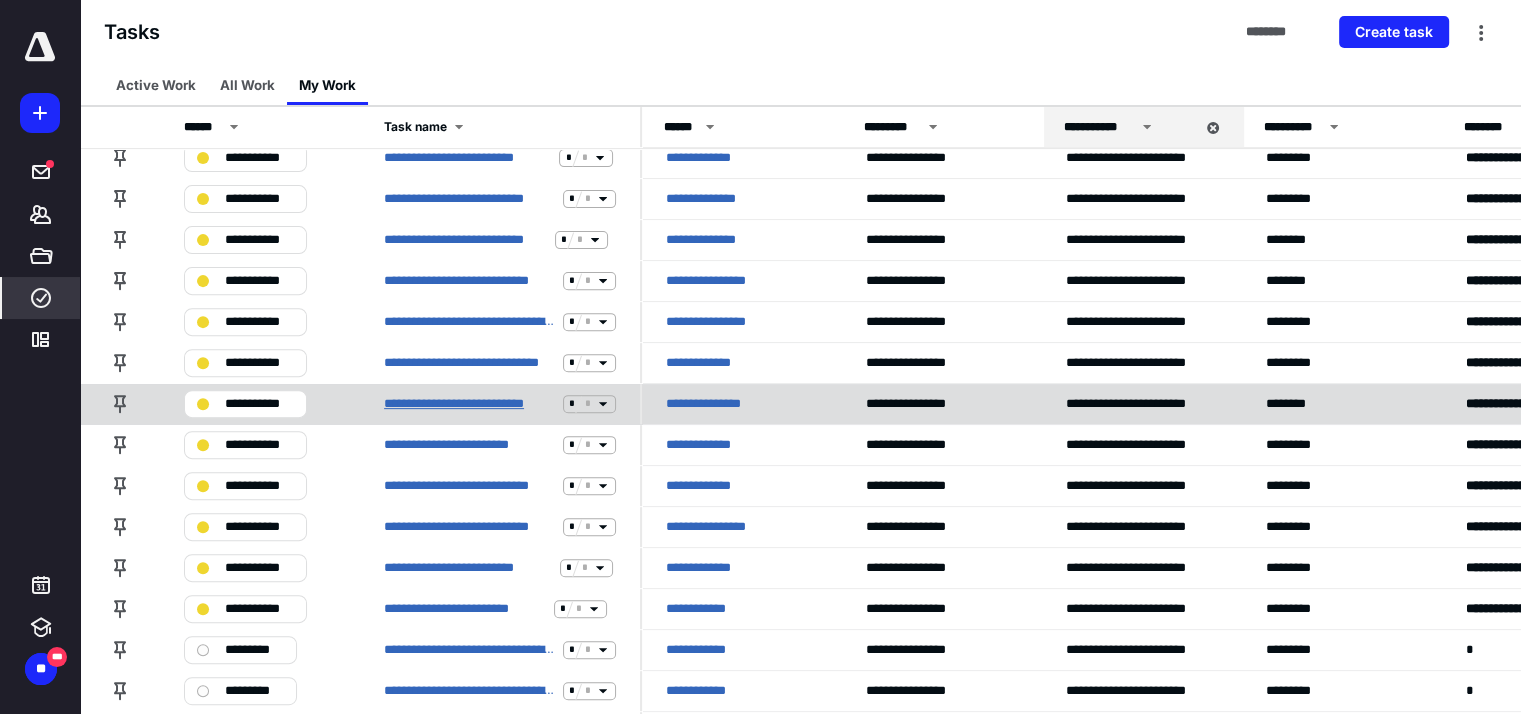 scroll, scrollTop: 670, scrollLeft: 0, axis: vertical 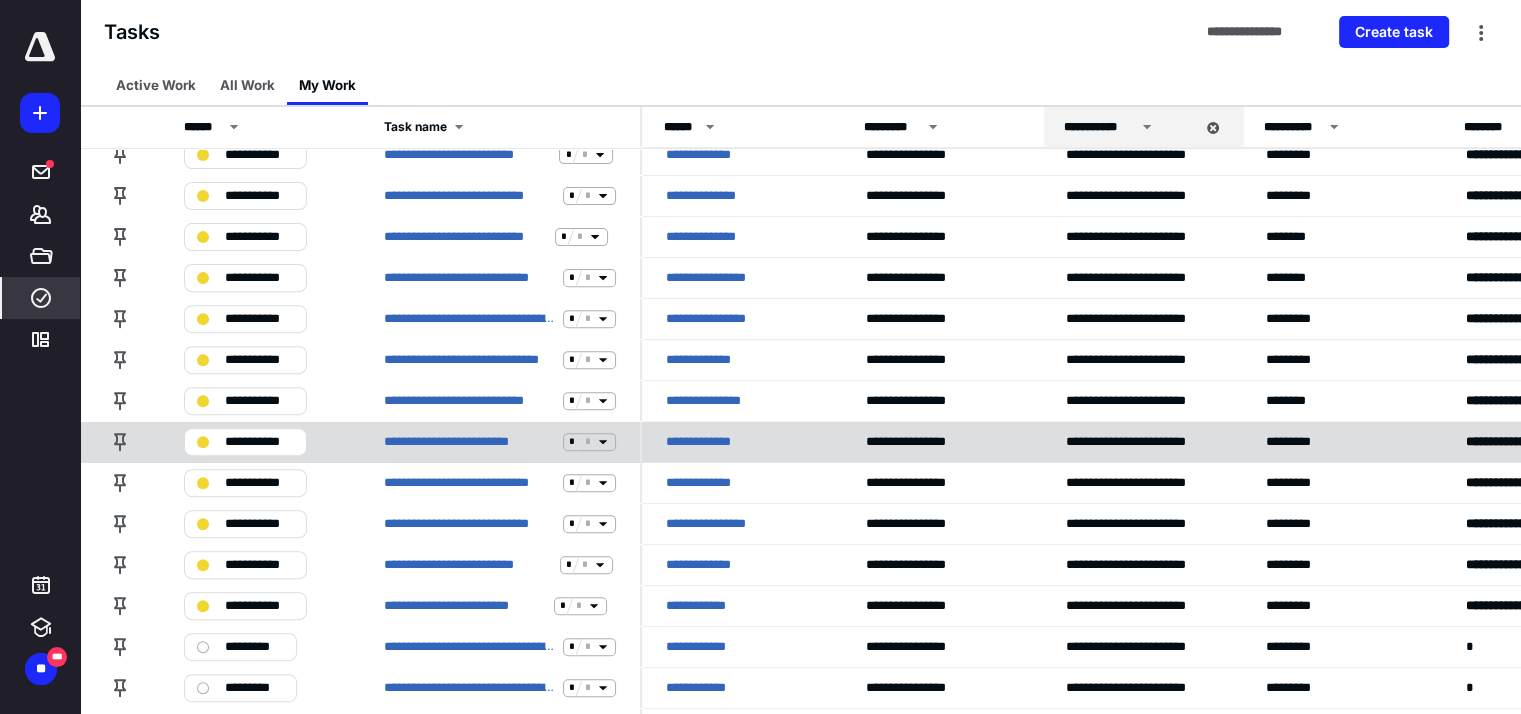 click on "**********" at bounding box center [259, 442] 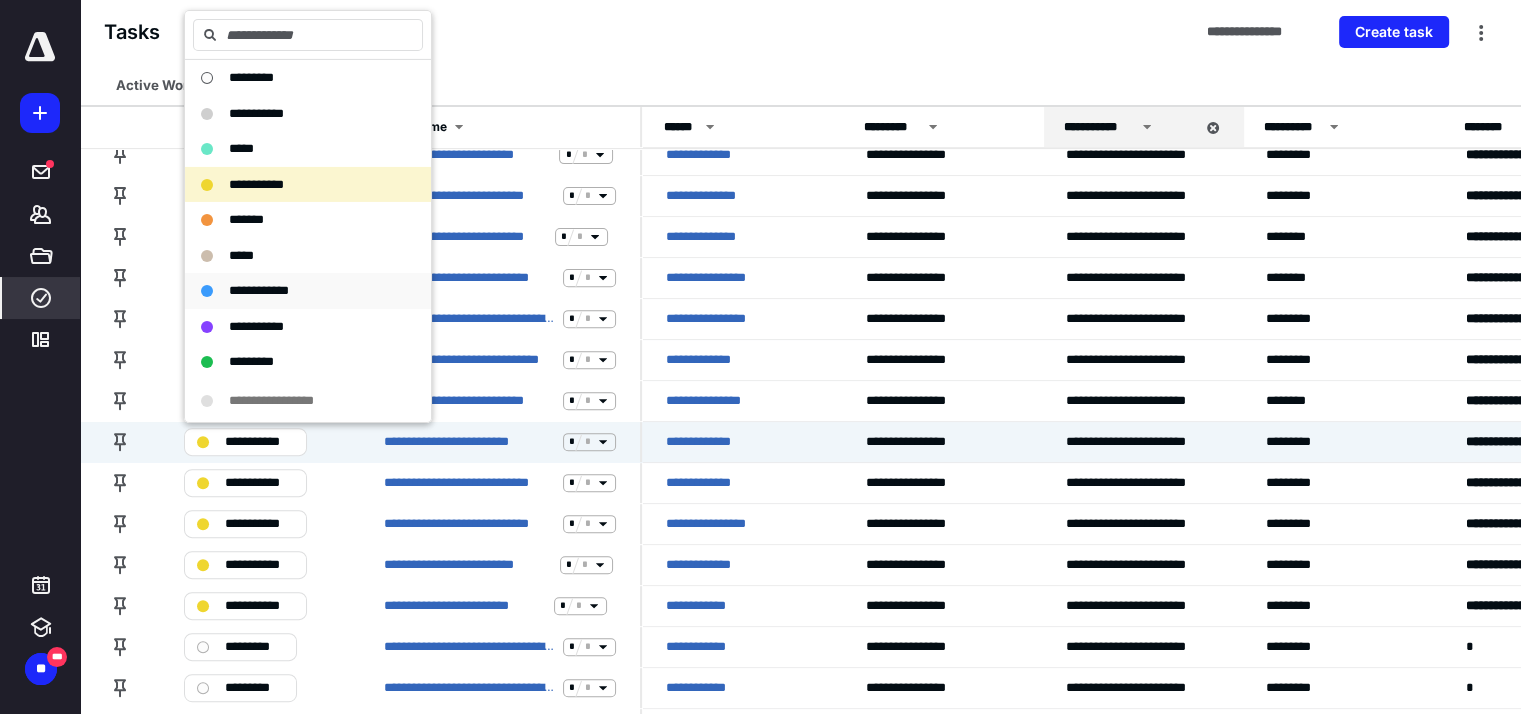 click on "**********" at bounding box center [259, 290] 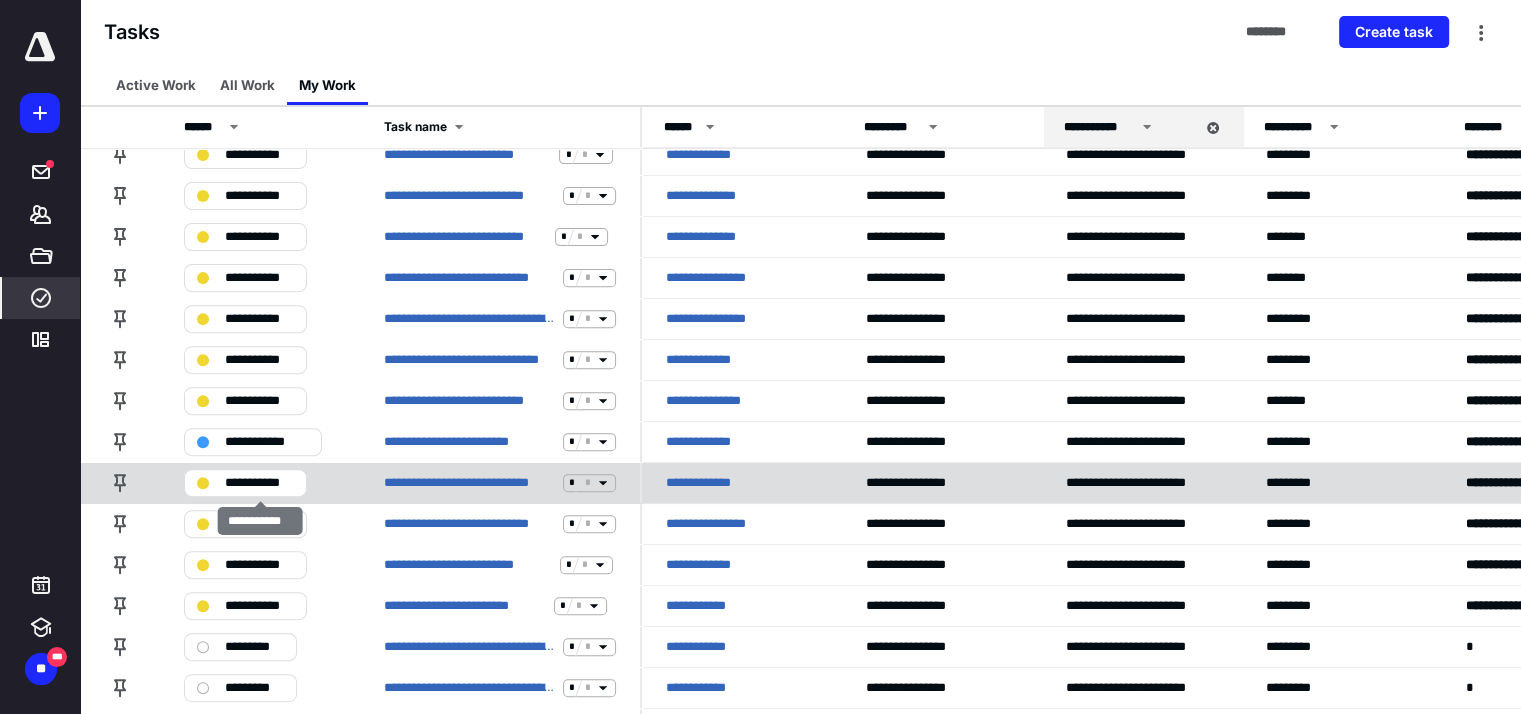 click on "**********" at bounding box center [259, 483] 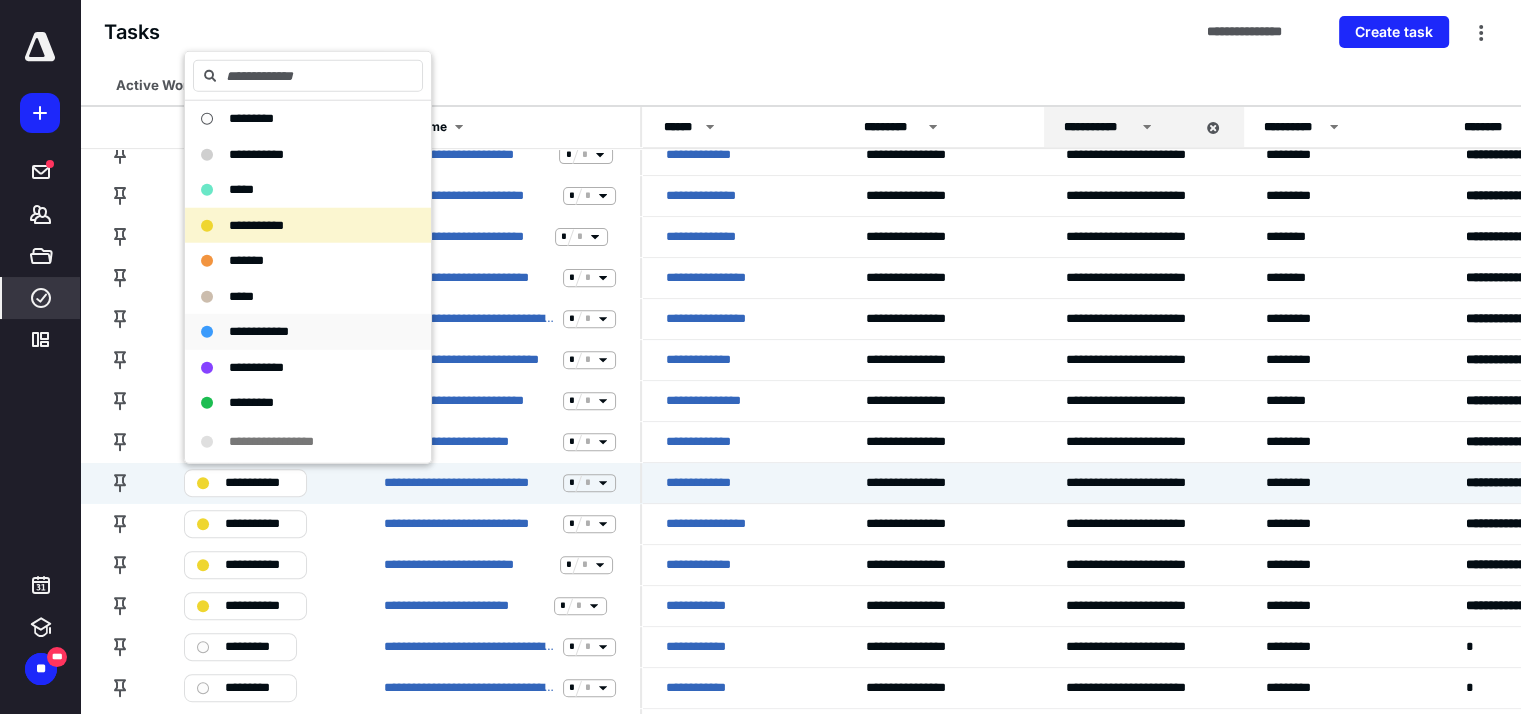 click on "**********" at bounding box center (259, 331) 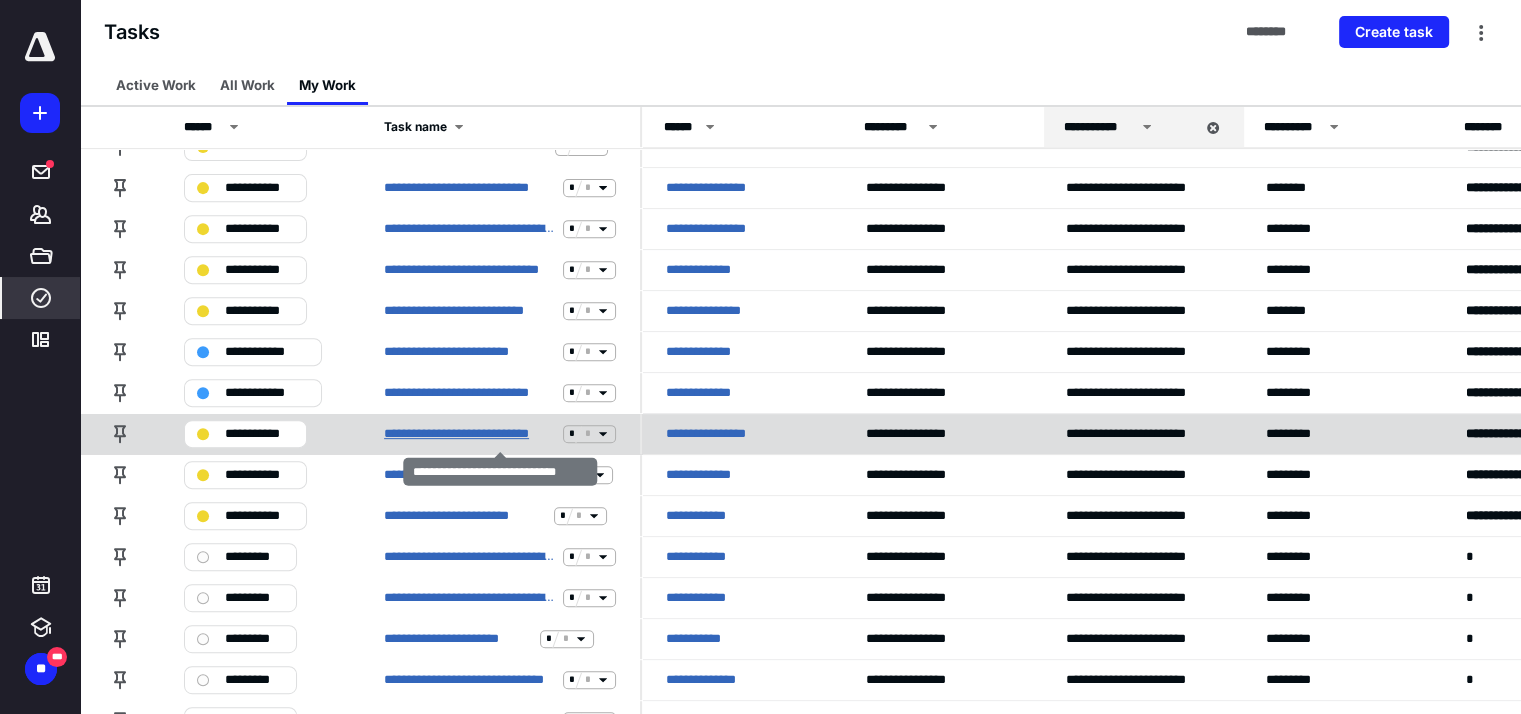 scroll, scrollTop: 762, scrollLeft: 0, axis: vertical 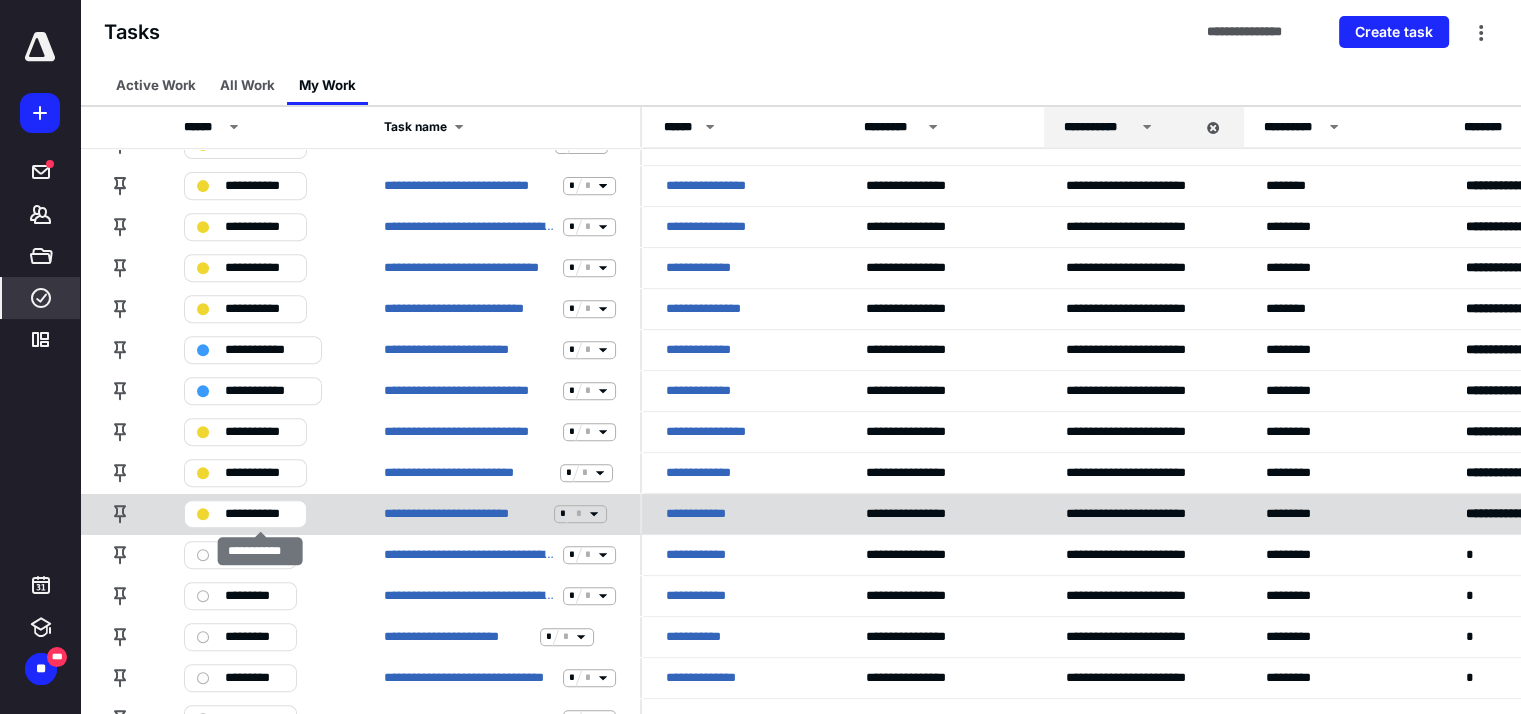 click on "**********" at bounding box center [259, 514] 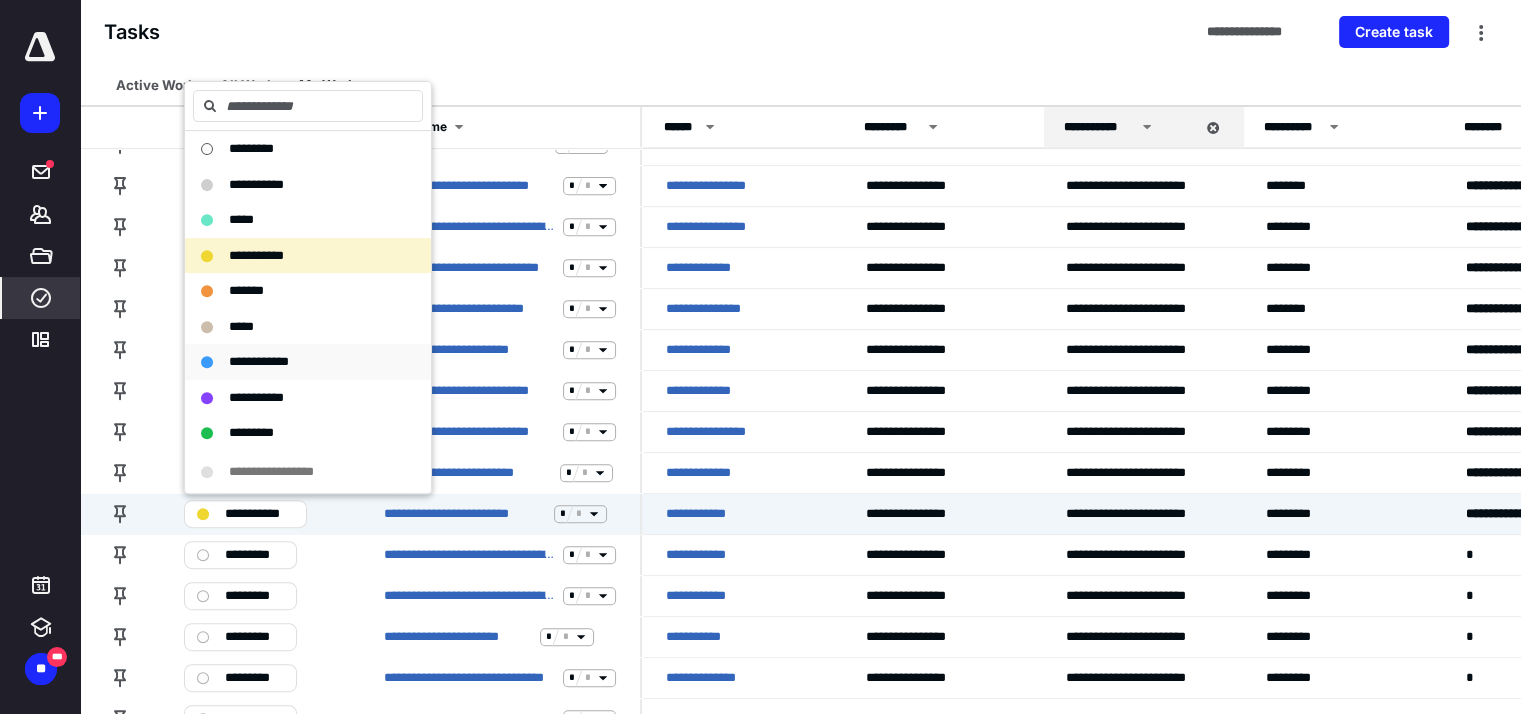 click on "**********" at bounding box center (259, 361) 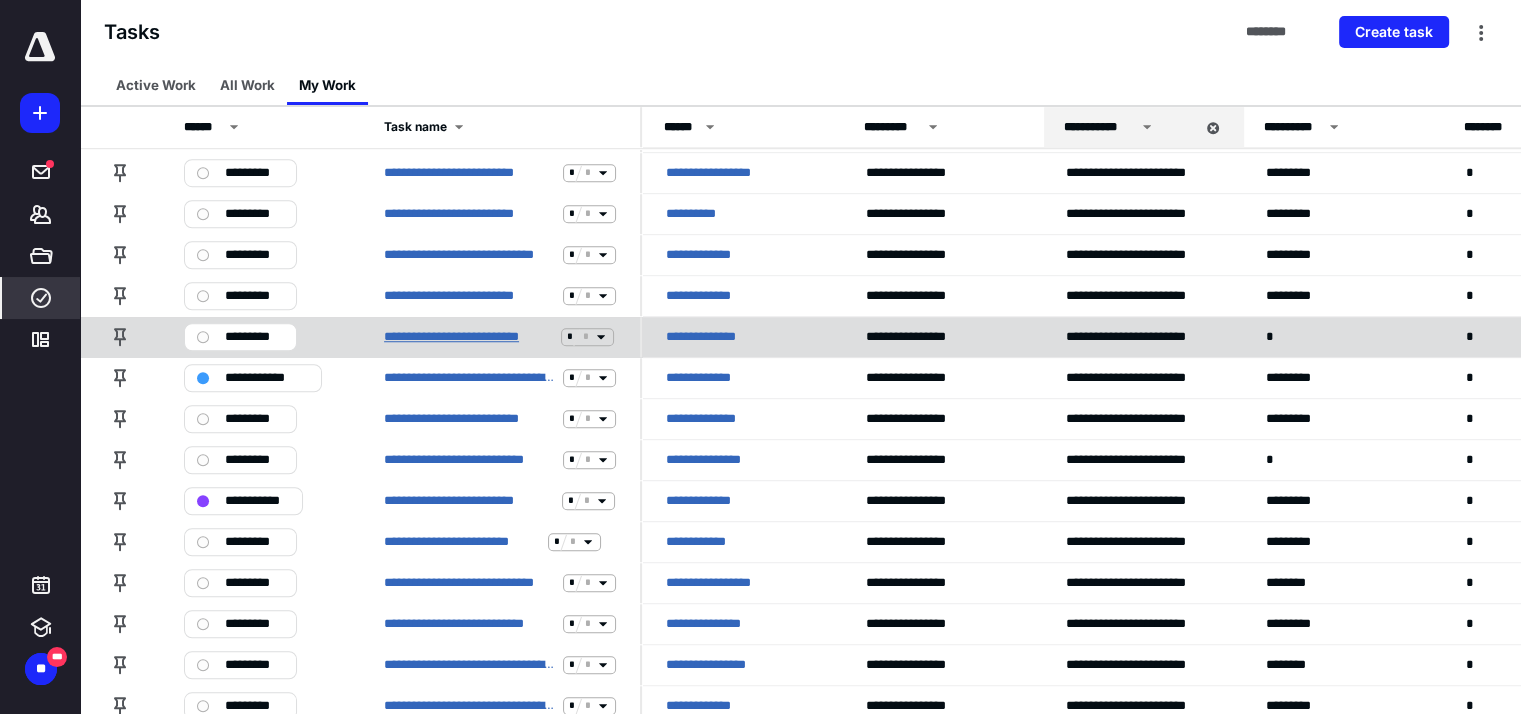 scroll, scrollTop: 1472, scrollLeft: 0, axis: vertical 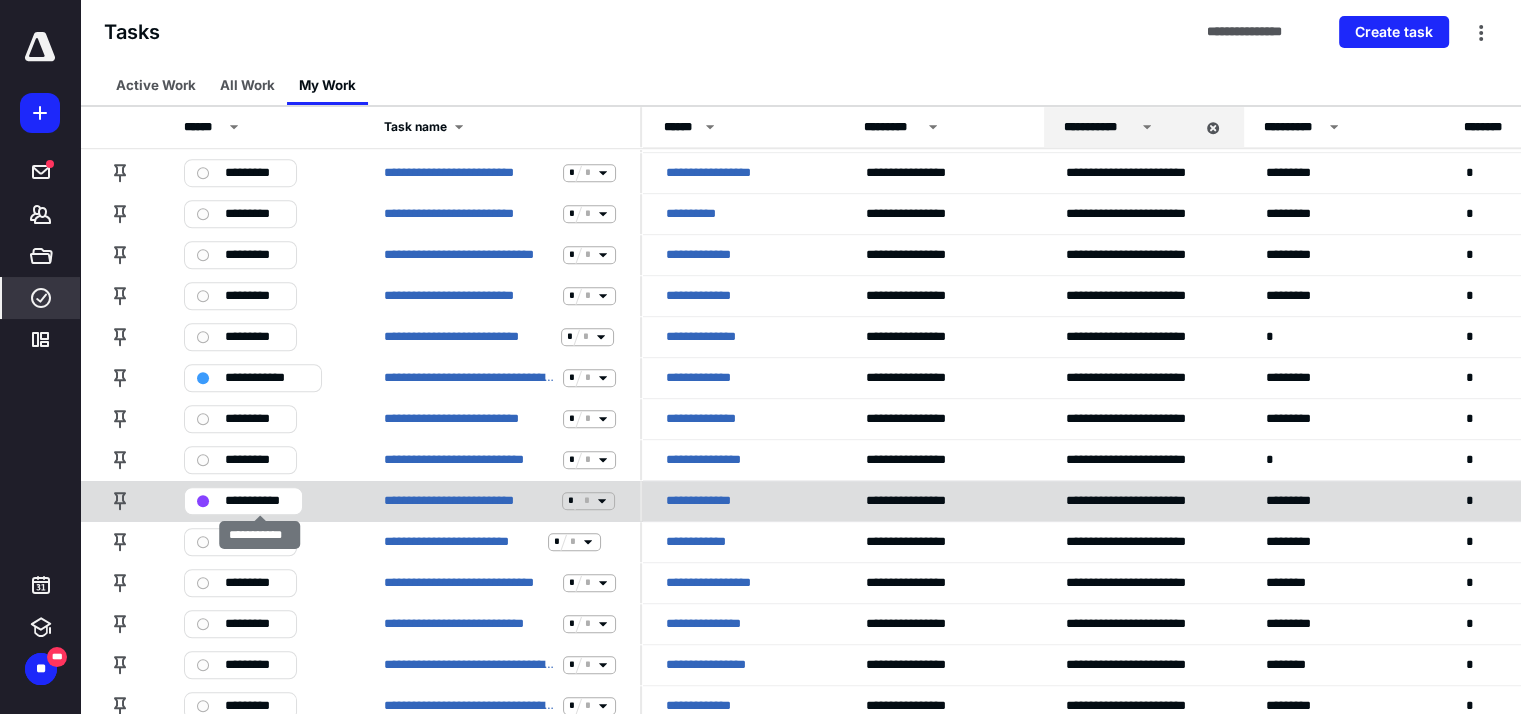 click on "**********" at bounding box center (257, 501) 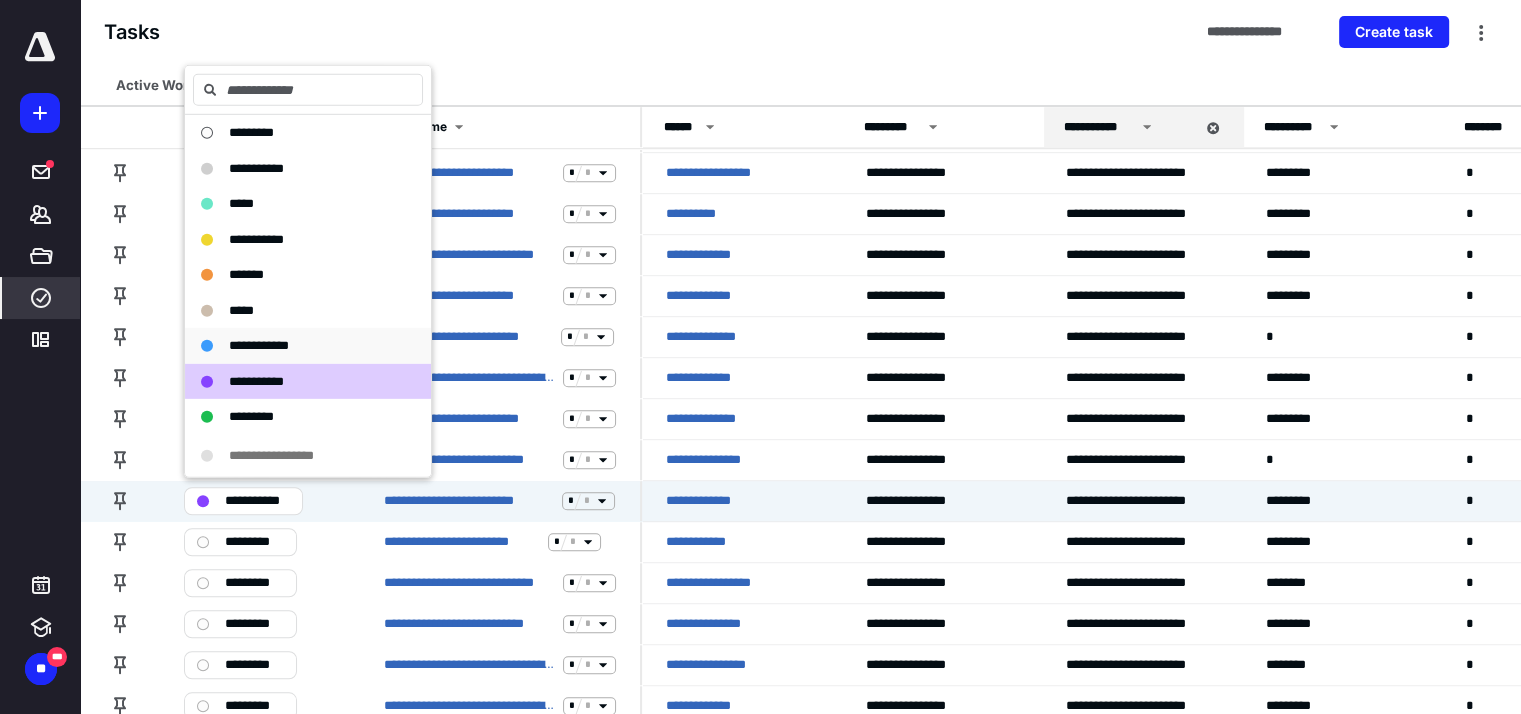 click on "**********" at bounding box center (259, 345) 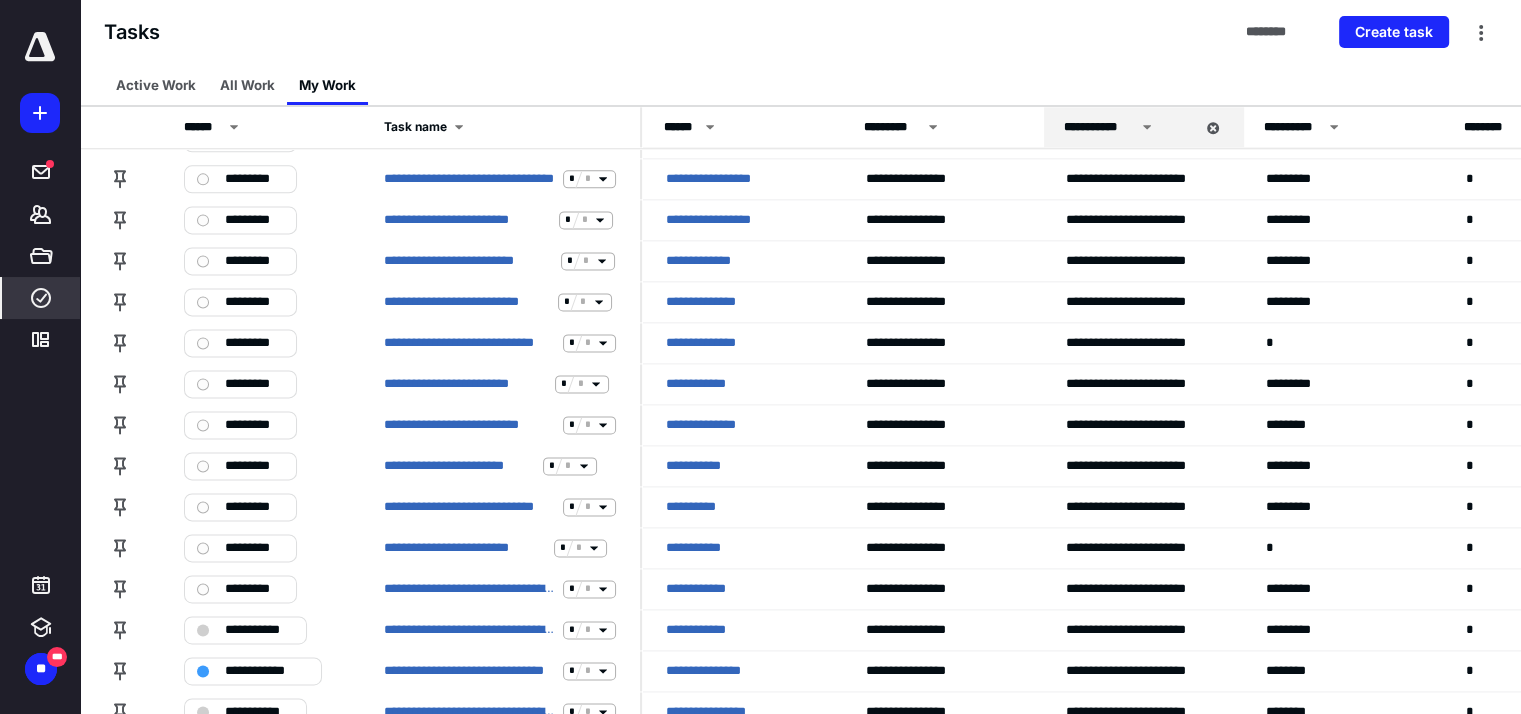 scroll, scrollTop: 2681, scrollLeft: 0, axis: vertical 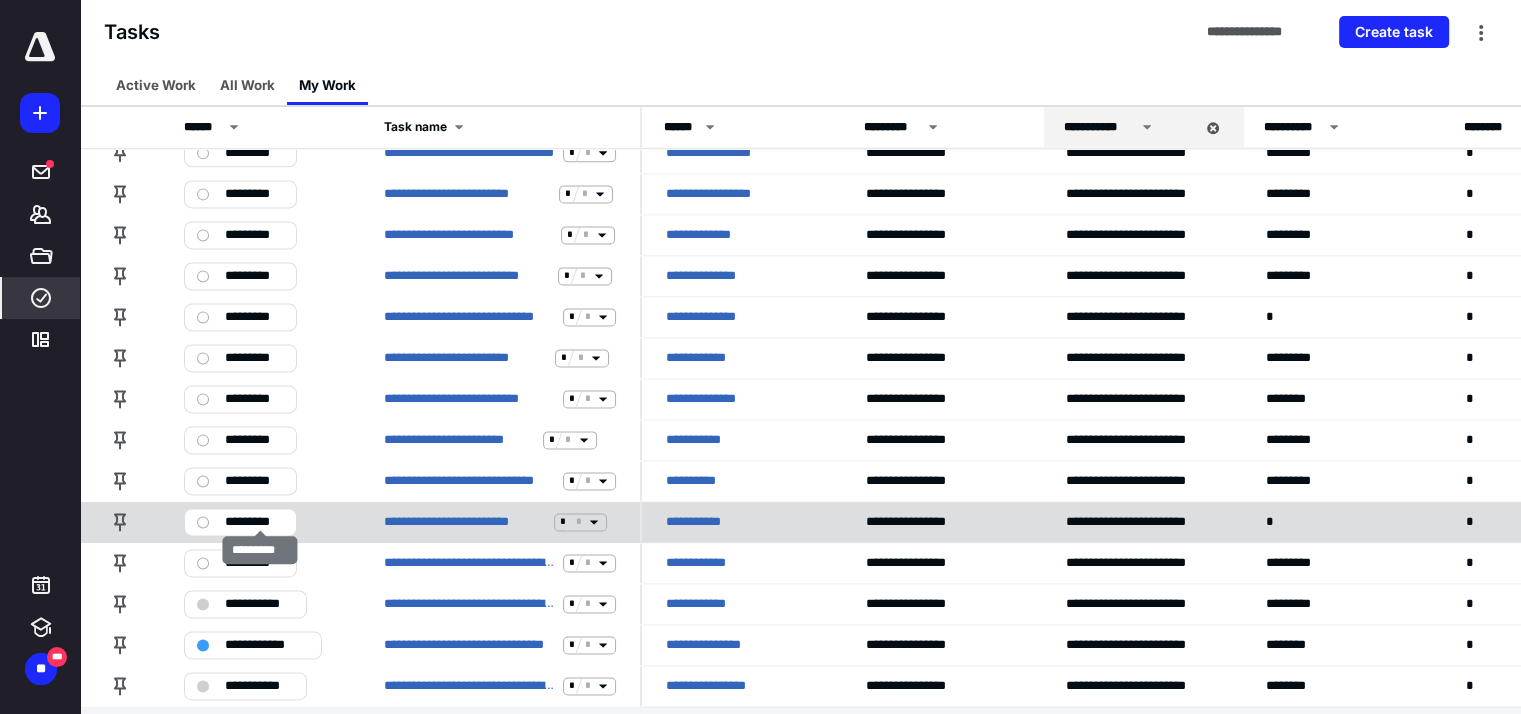 click on "*********" at bounding box center (254, 522) 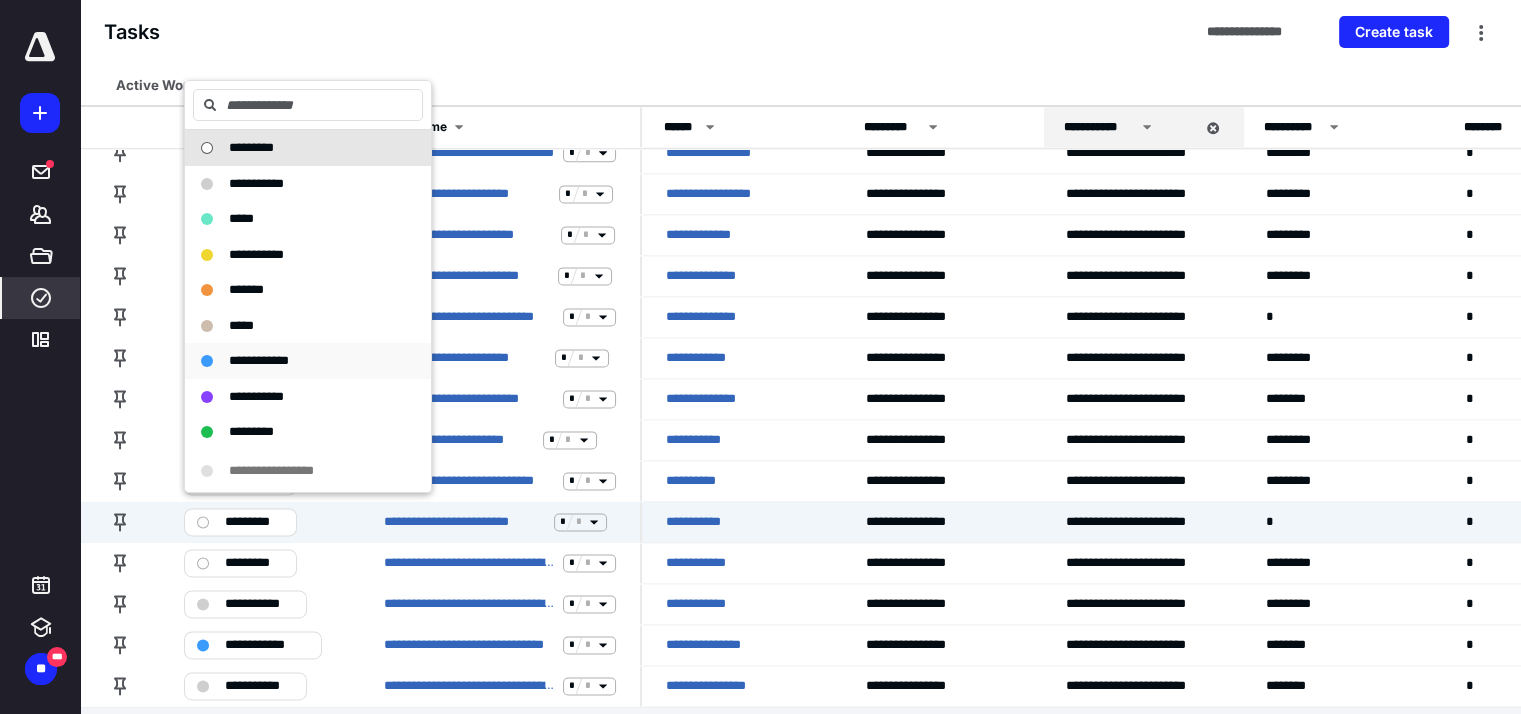 click on "**********" at bounding box center [259, 360] 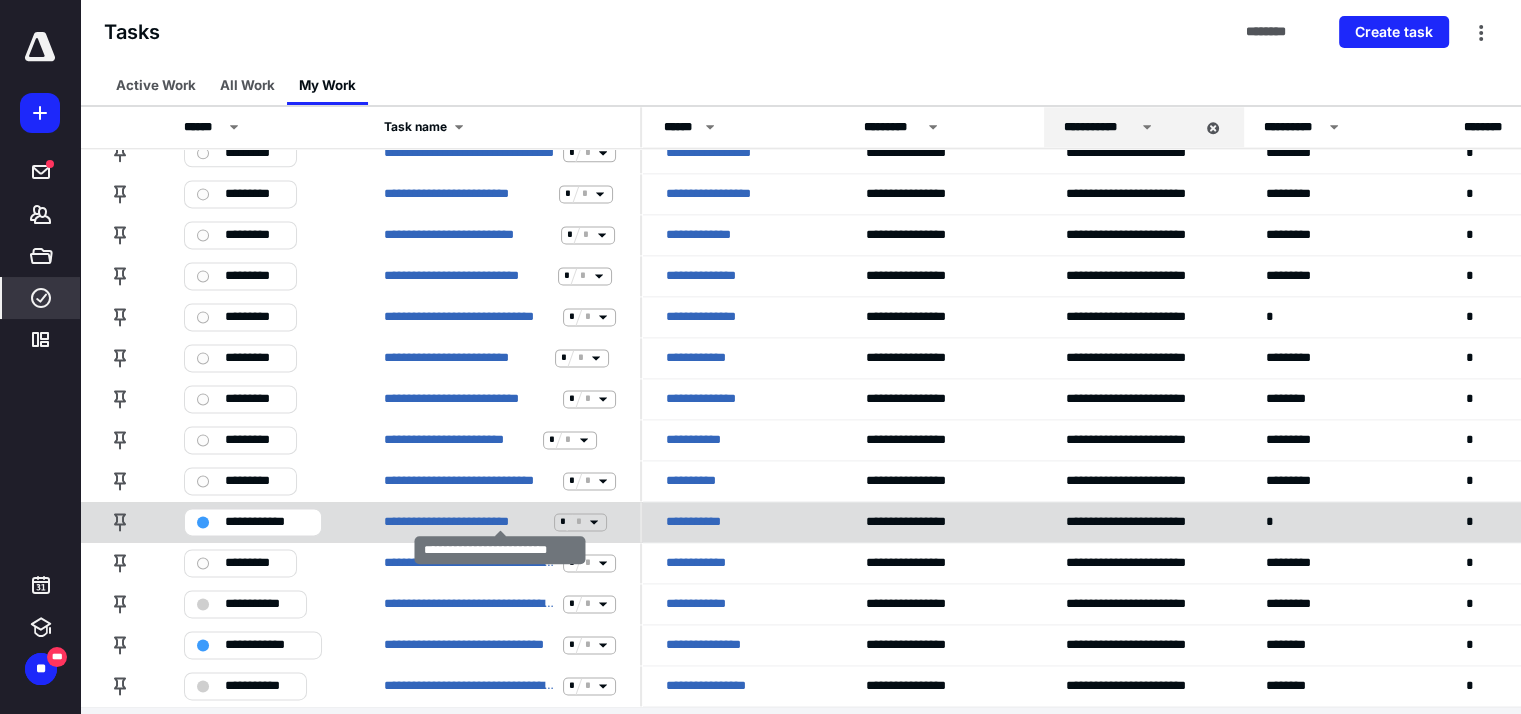 click 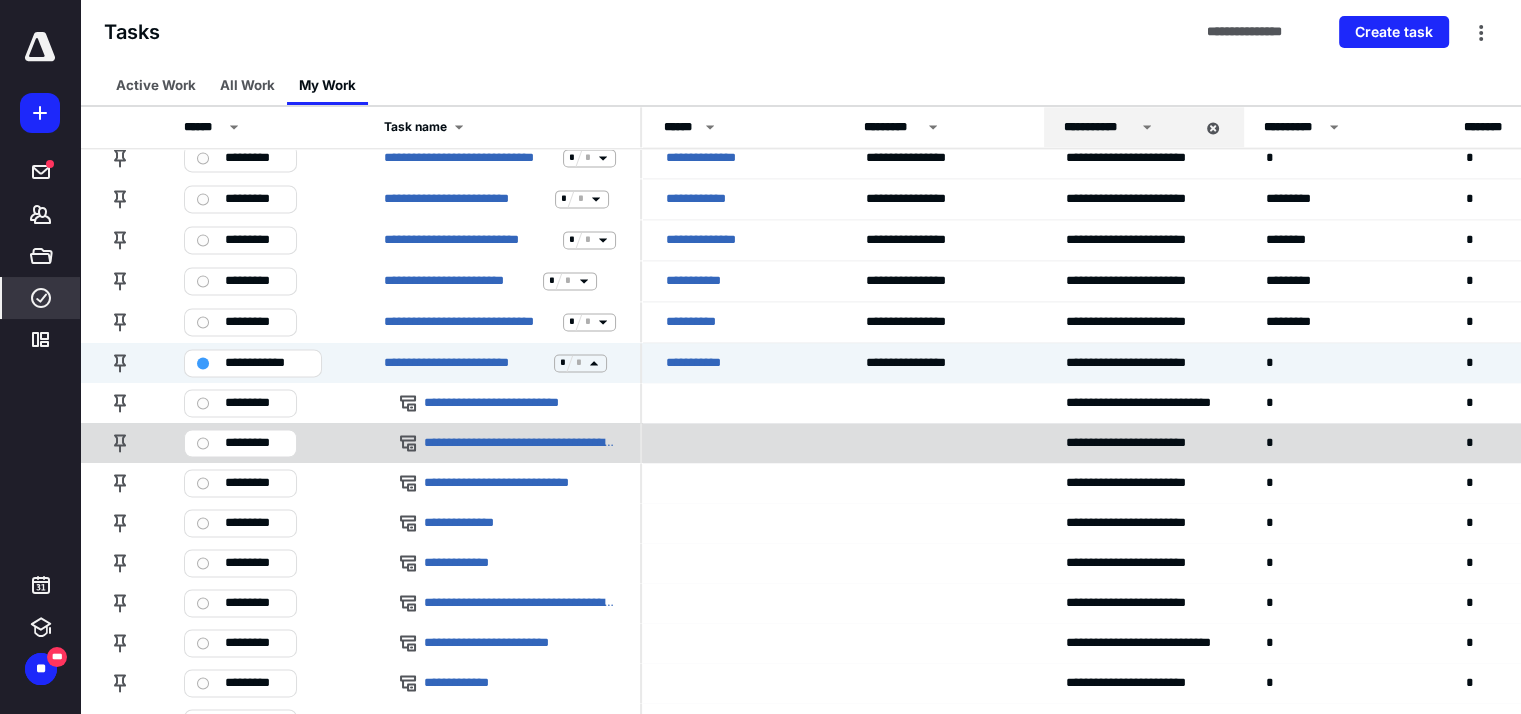 scroll, scrollTop: 2840, scrollLeft: 0, axis: vertical 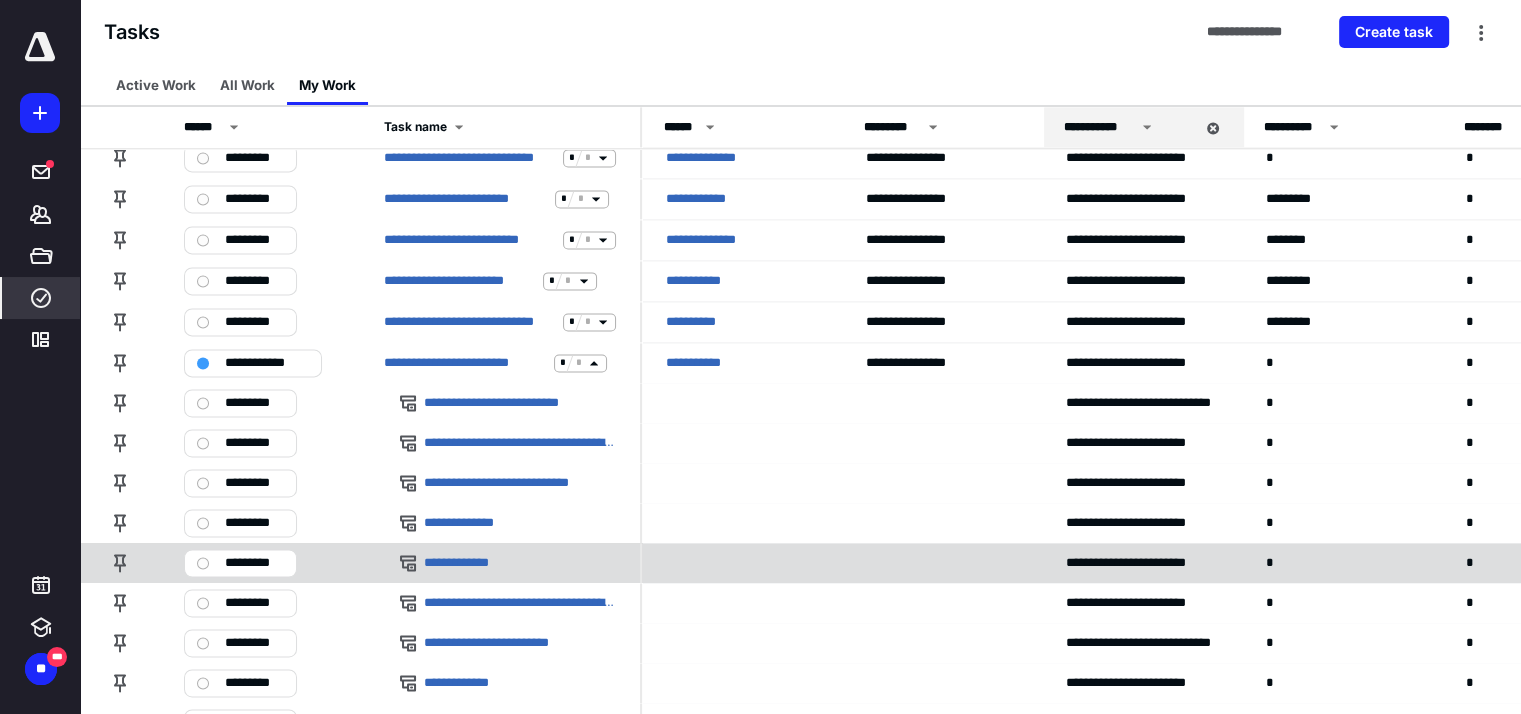 click at bounding box center (203, 563) 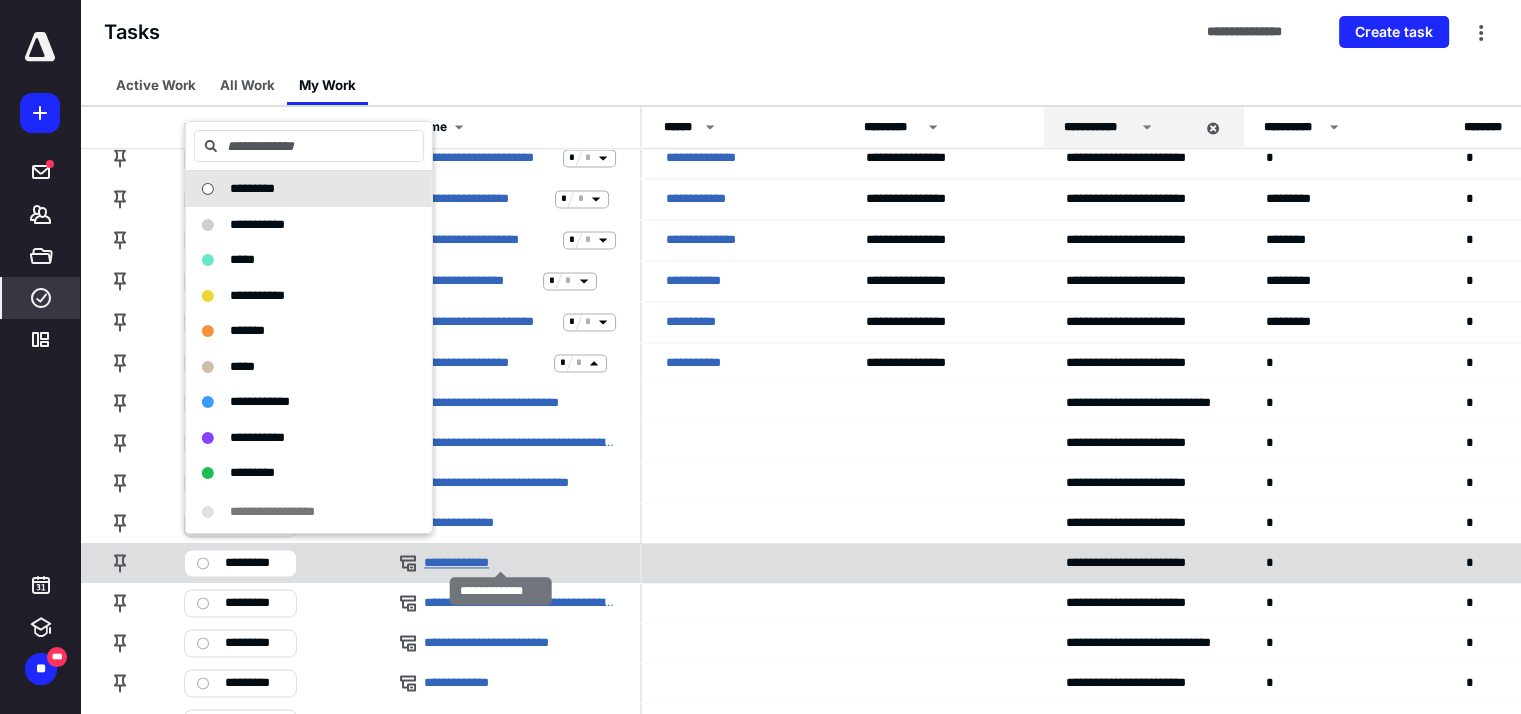 click on "**********" at bounding box center [468, 563] 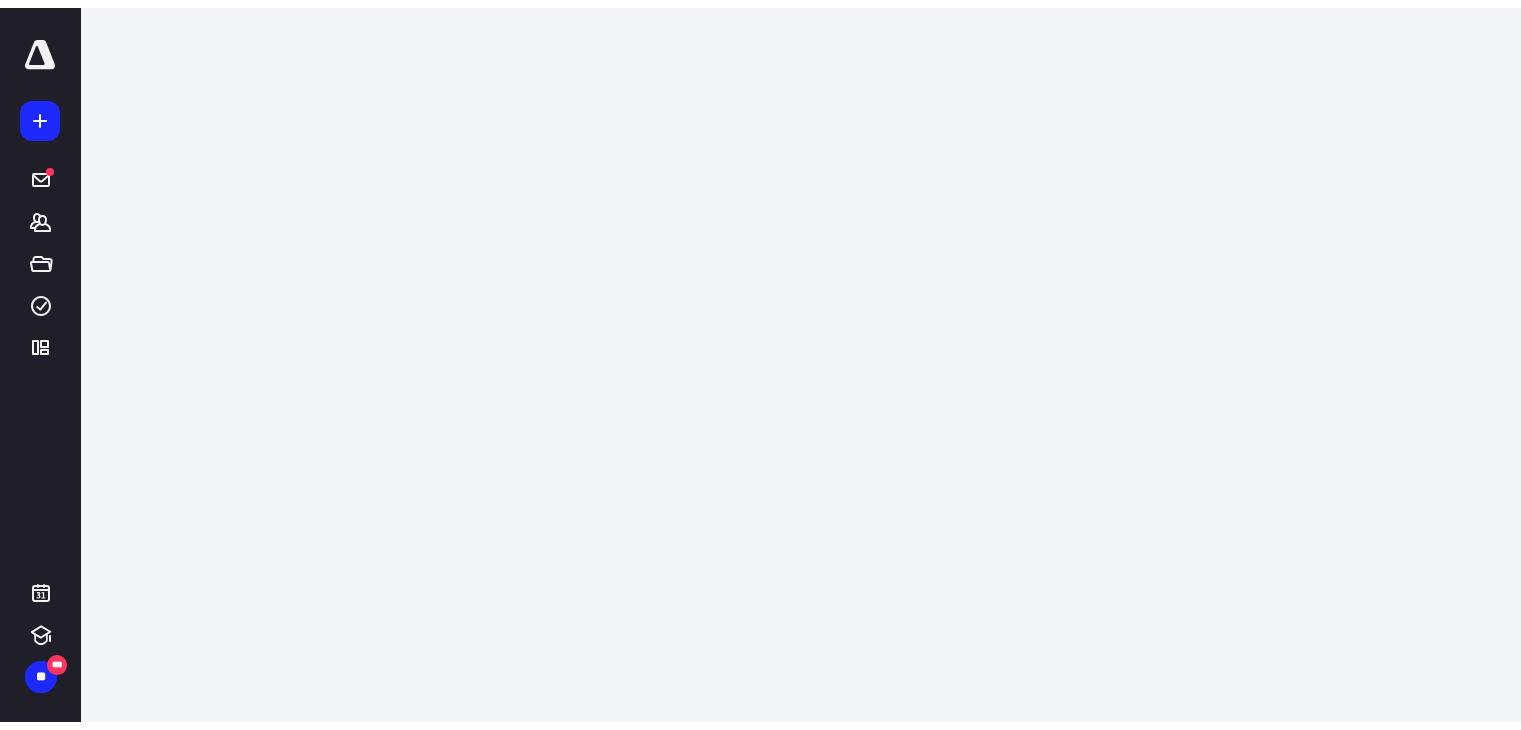 scroll, scrollTop: 0, scrollLeft: 0, axis: both 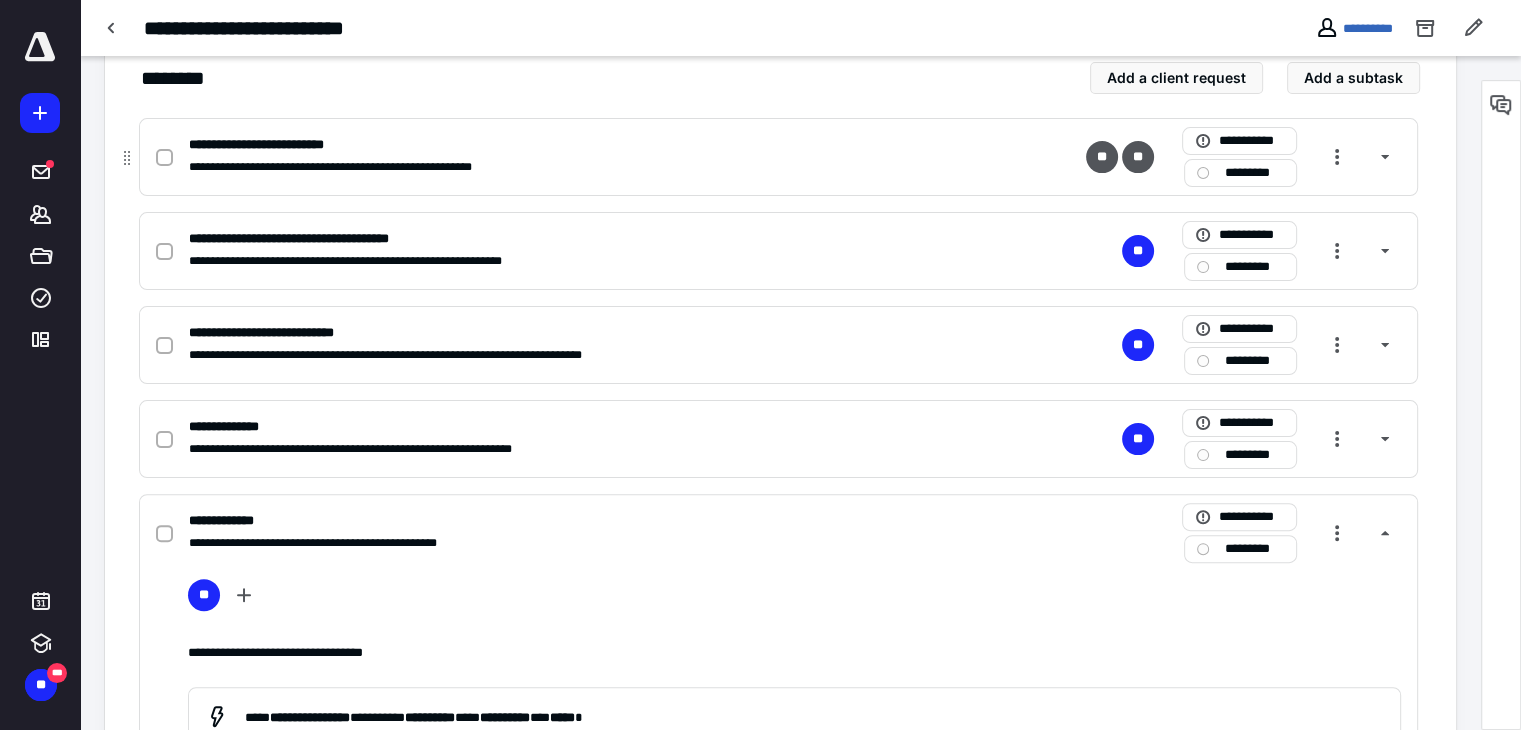 click 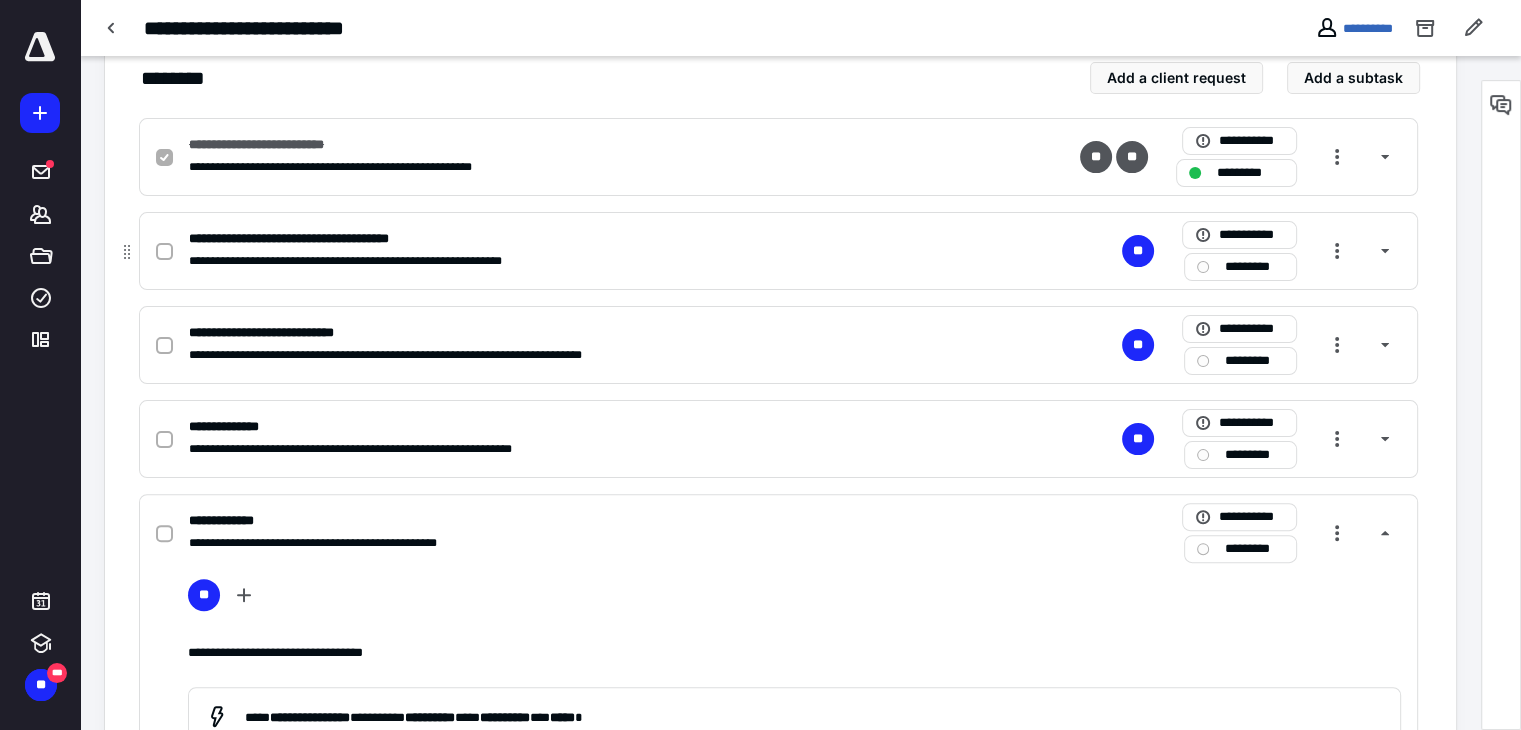 click 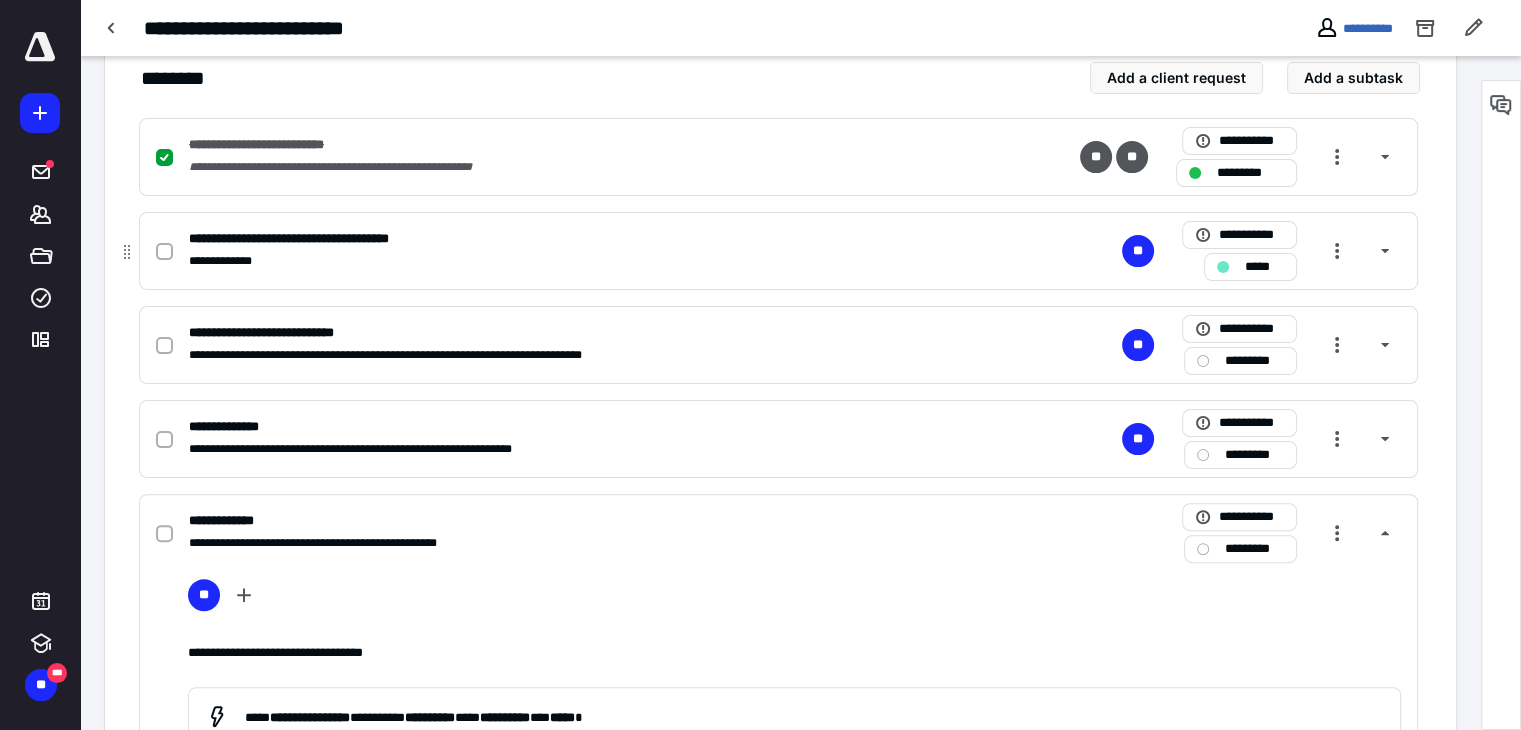 click 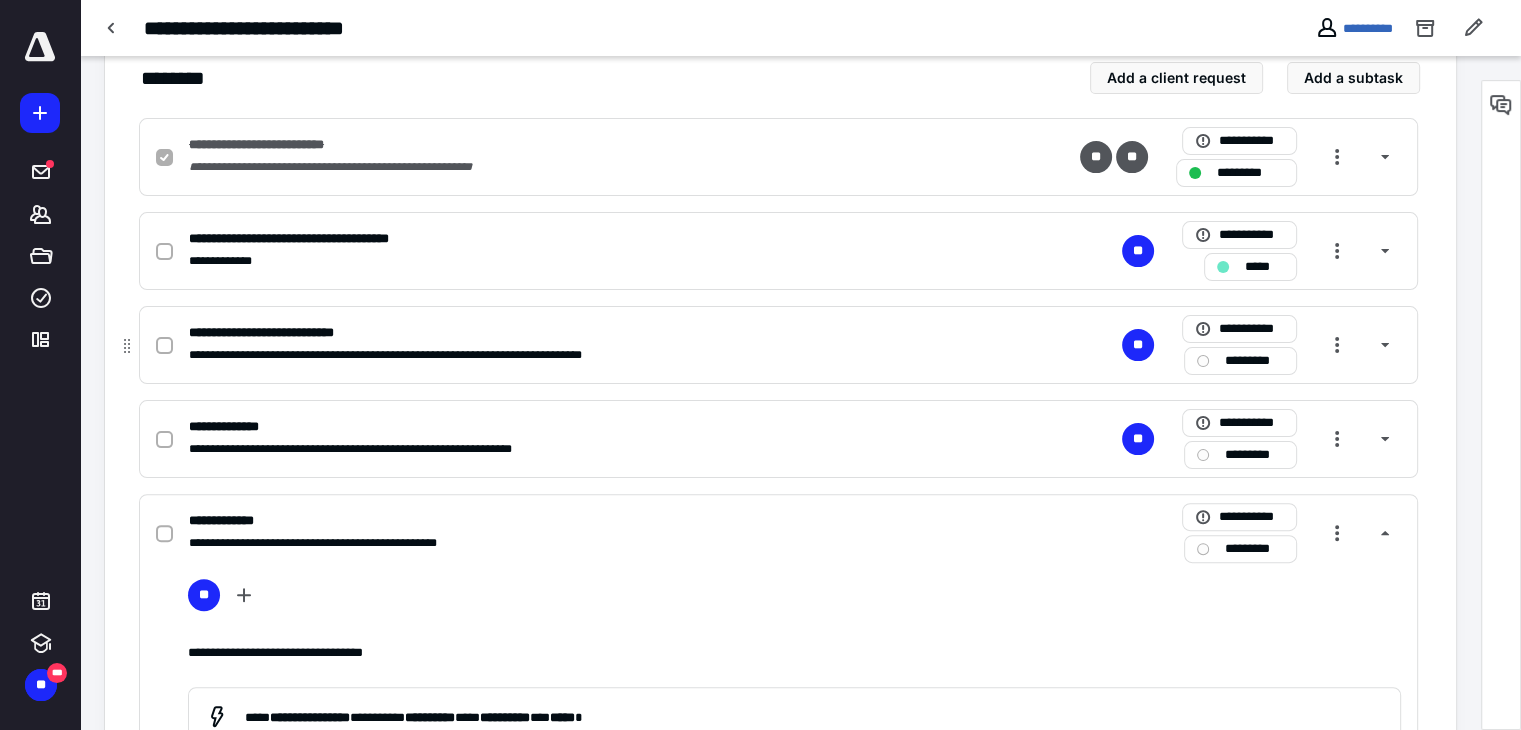 checkbox on "true" 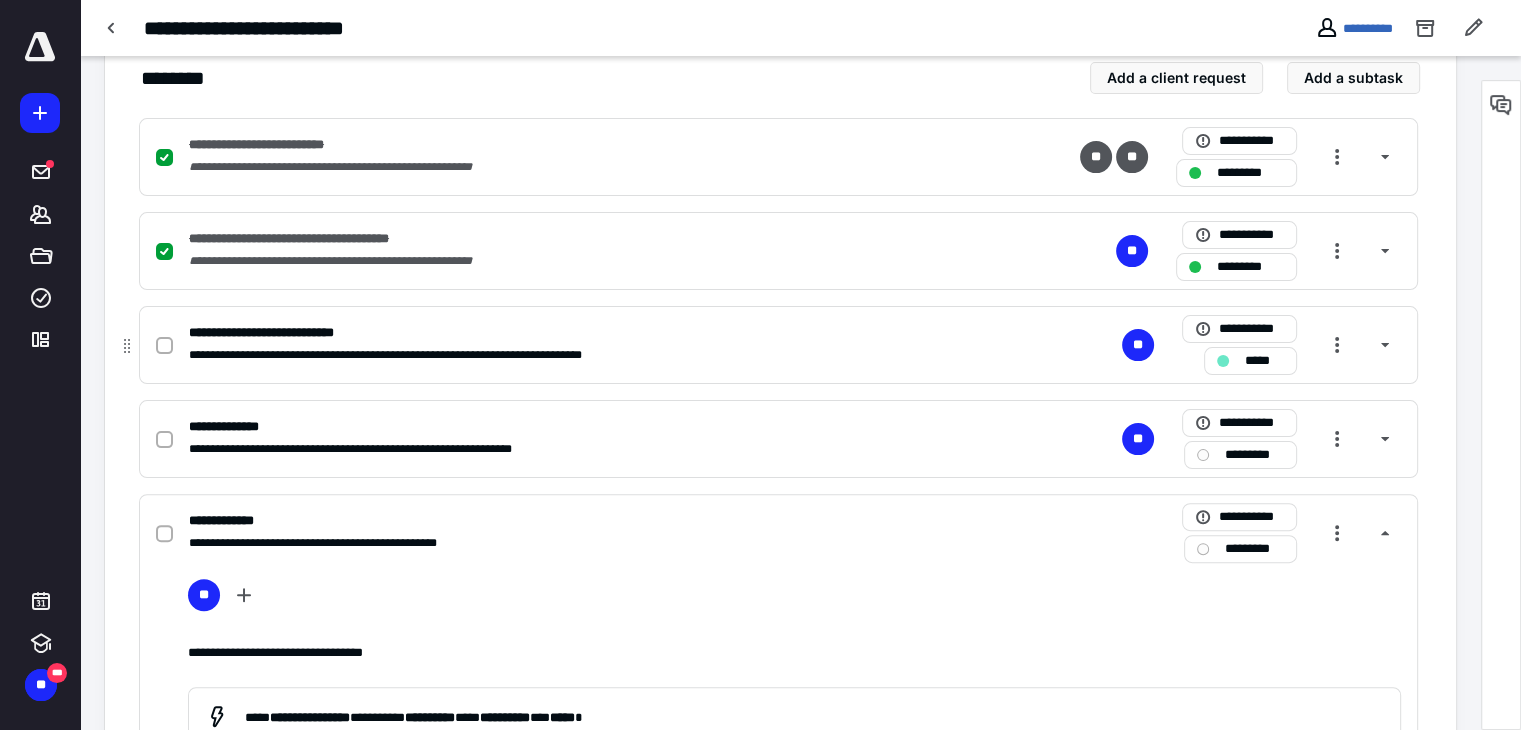 click 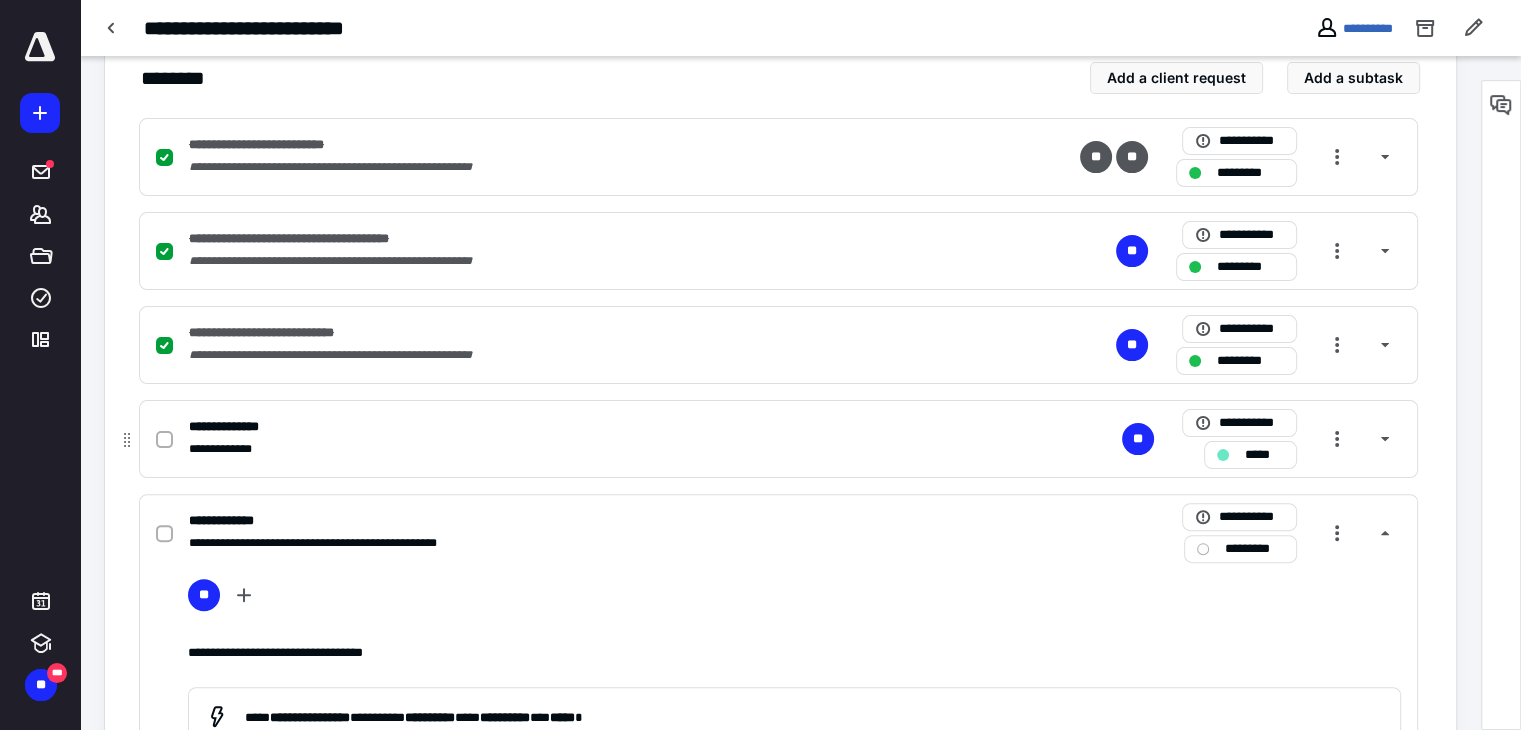 click at bounding box center [164, 440] 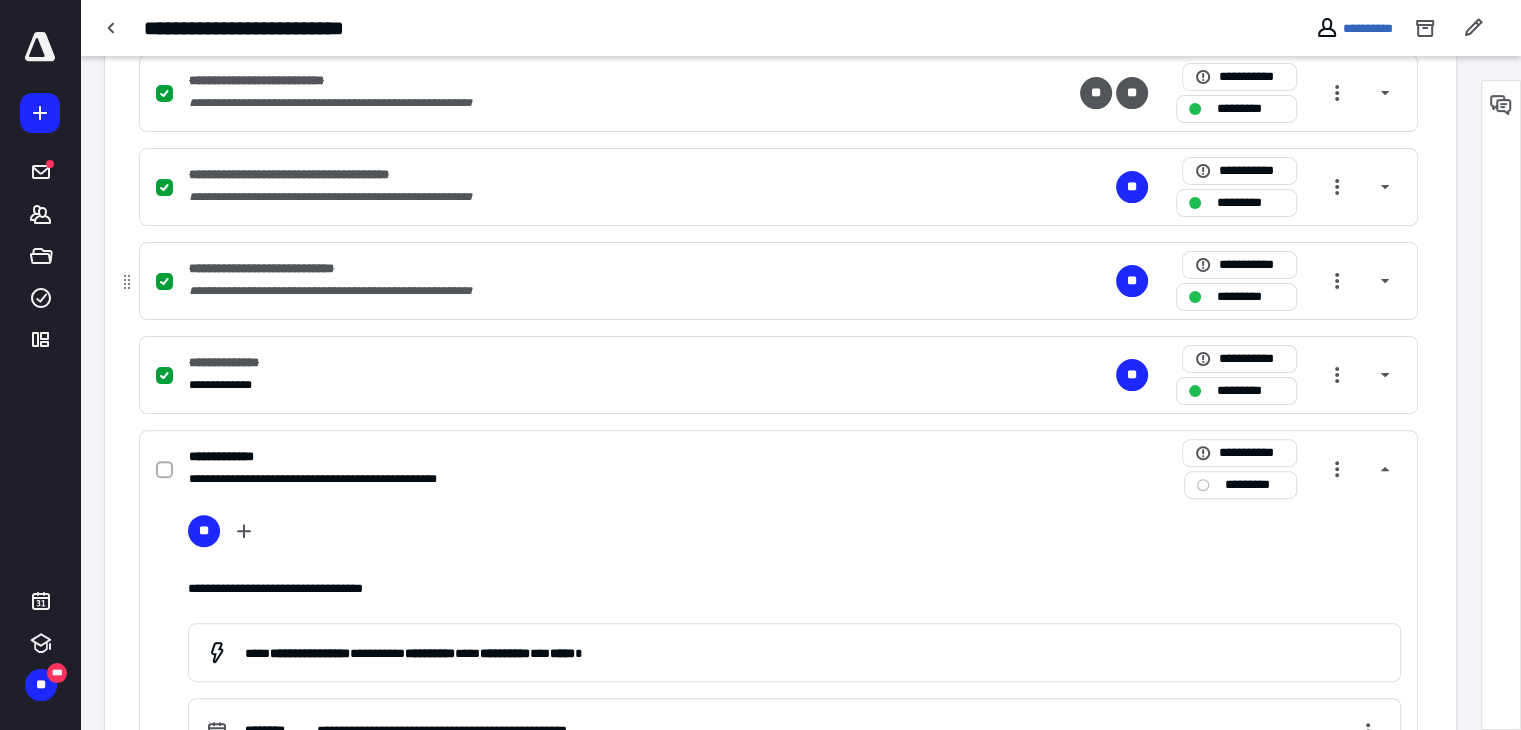 scroll, scrollTop: 523, scrollLeft: 0, axis: vertical 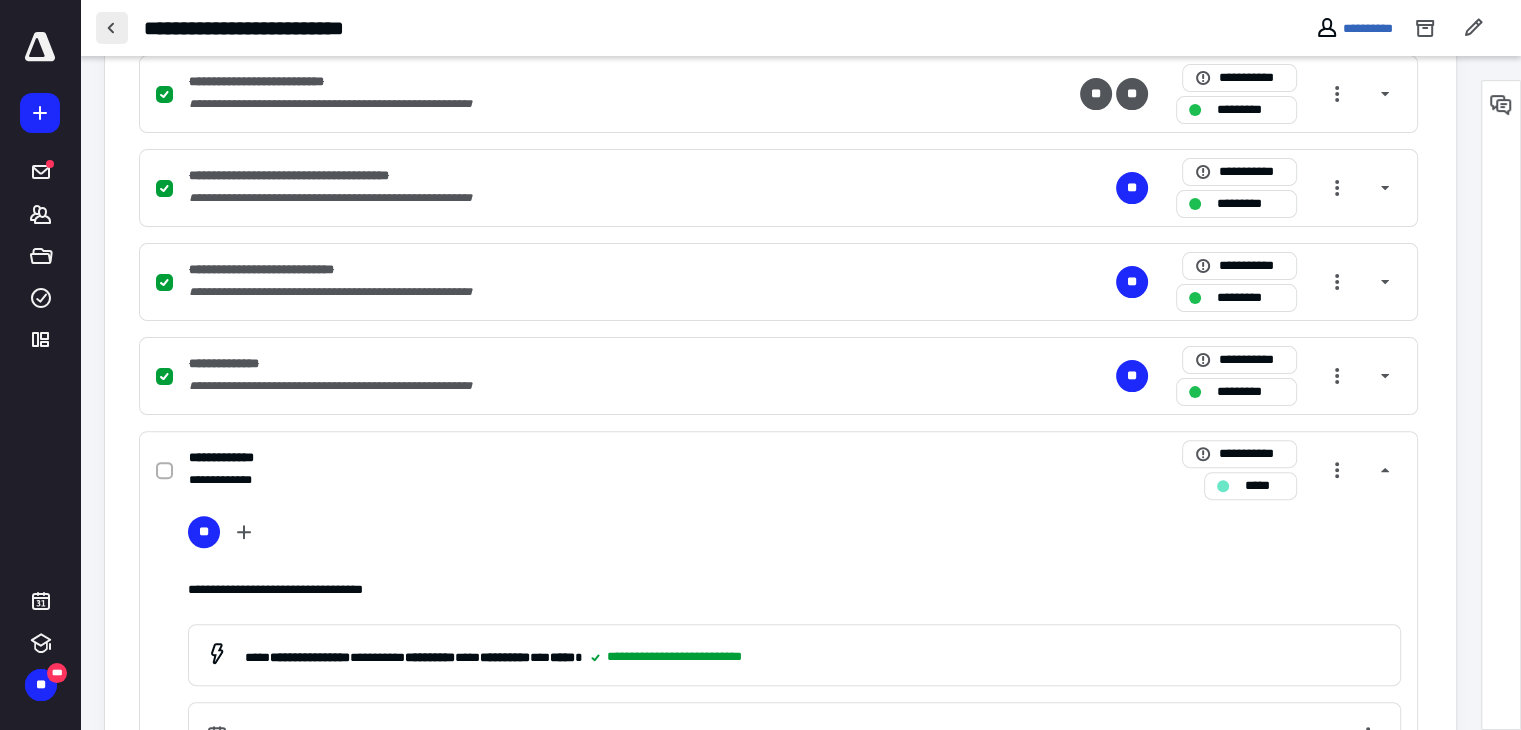 click at bounding box center [112, 28] 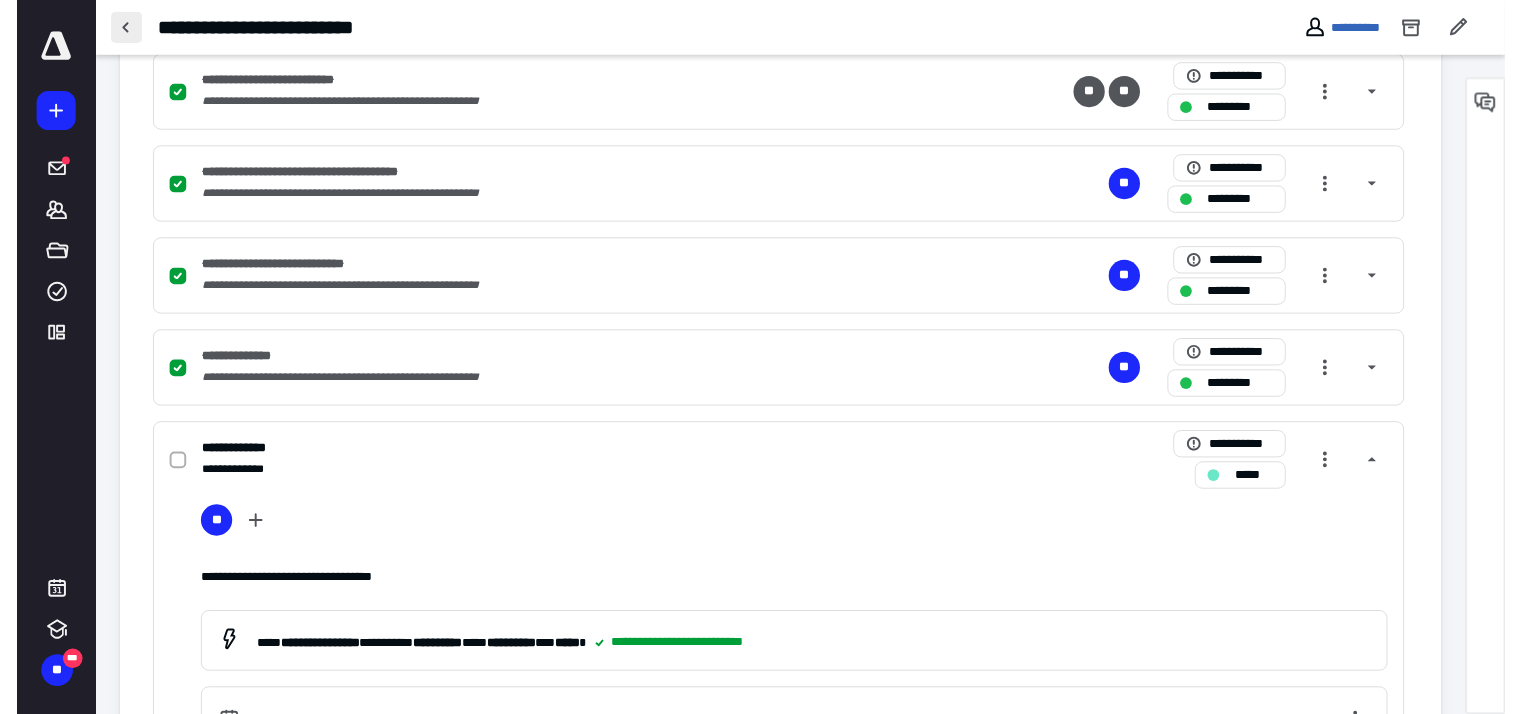 scroll, scrollTop: 0, scrollLeft: 0, axis: both 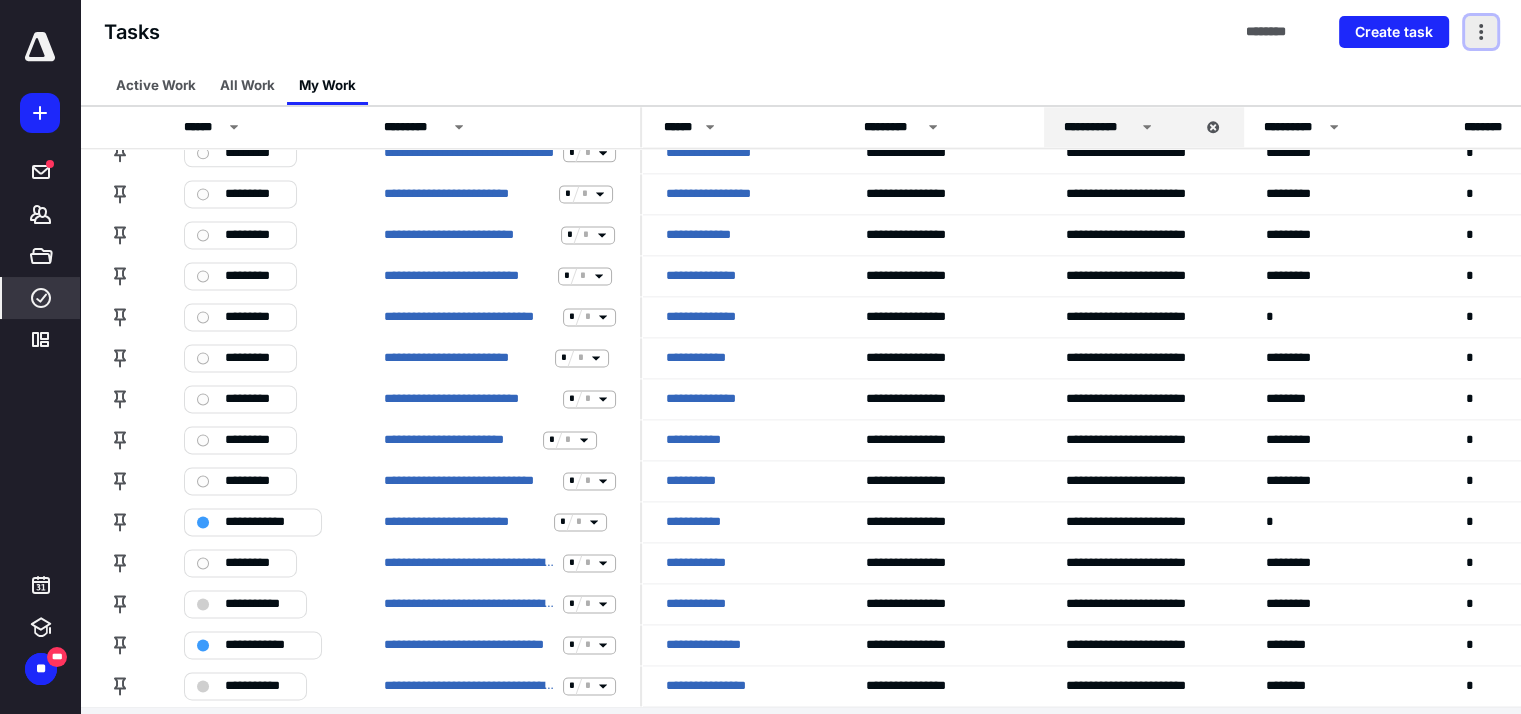 click at bounding box center (1481, 32) 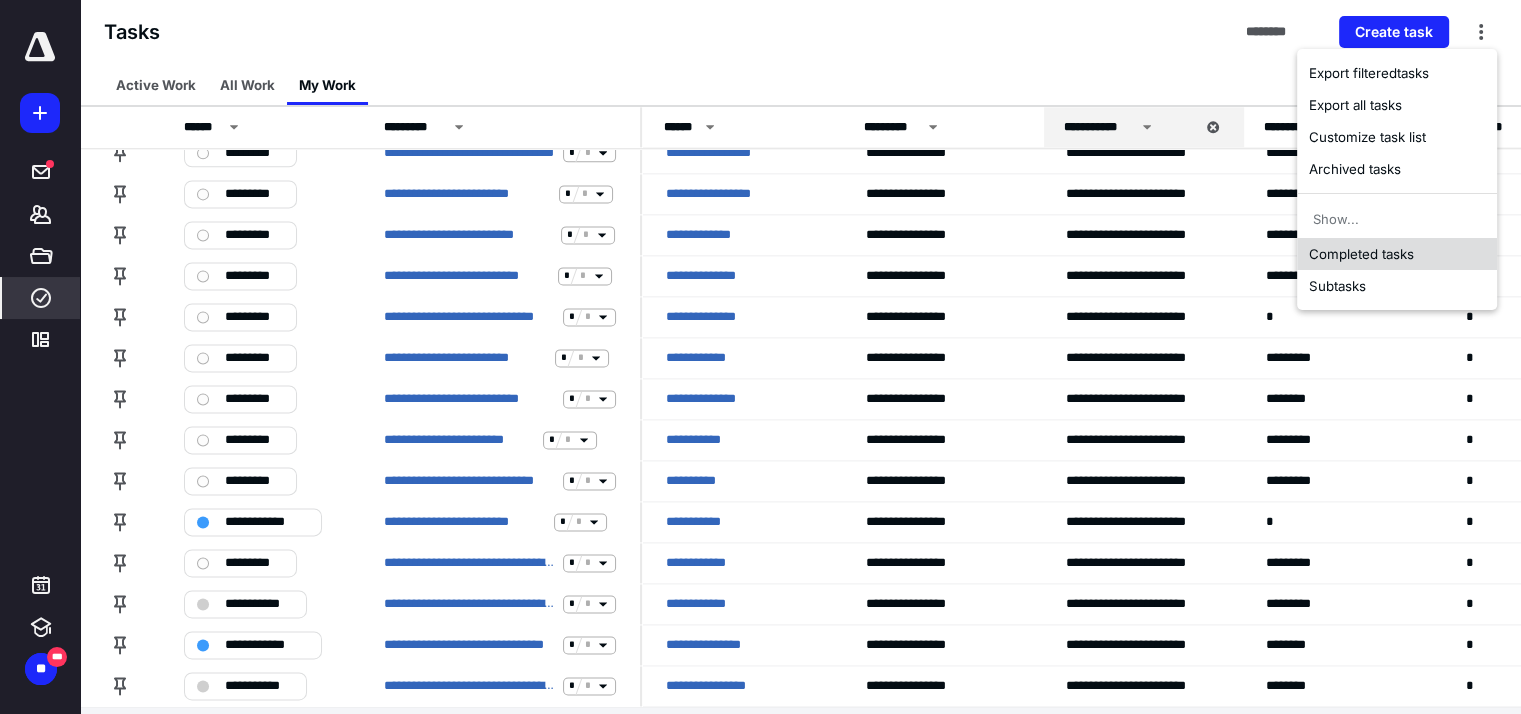 click on "Completed tasks" at bounding box center [1397, 253] 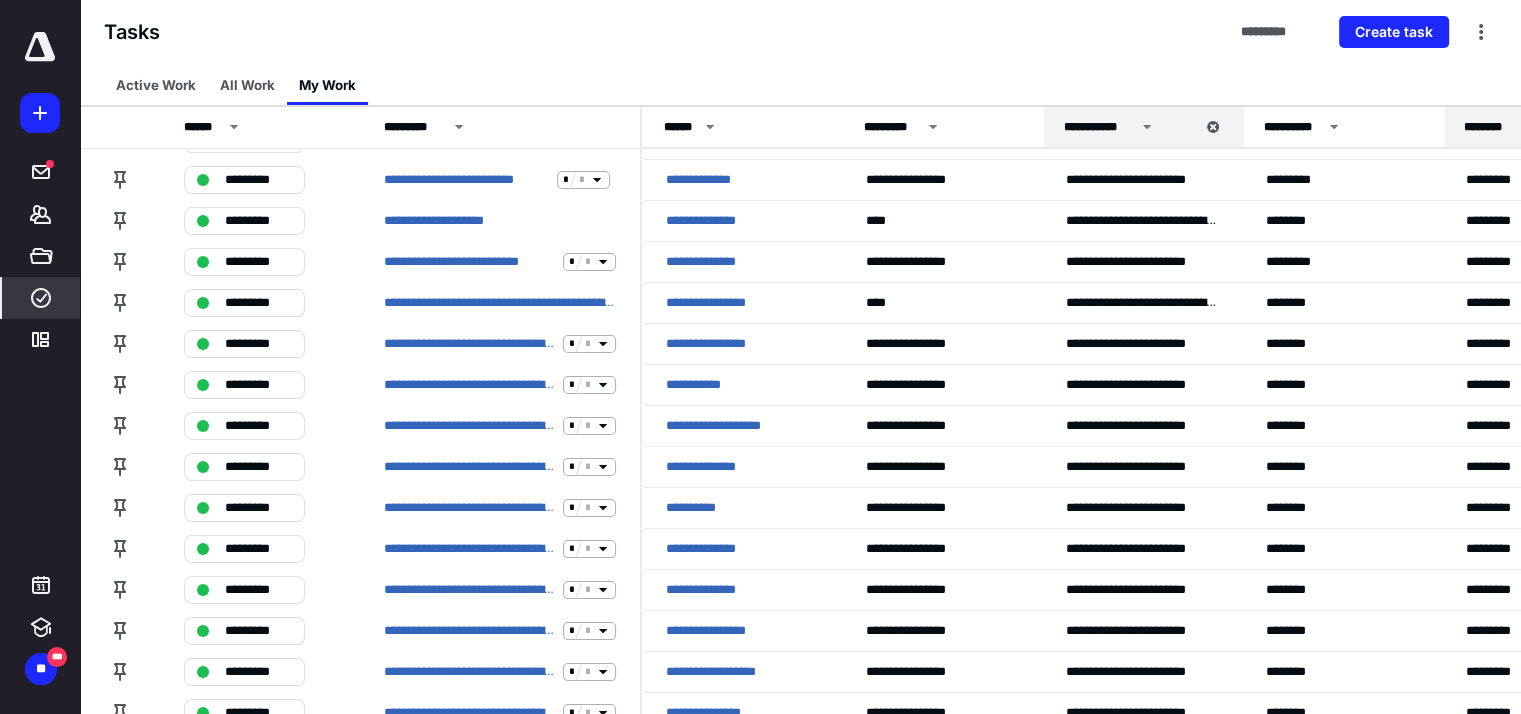 scroll, scrollTop: 85, scrollLeft: 0, axis: vertical 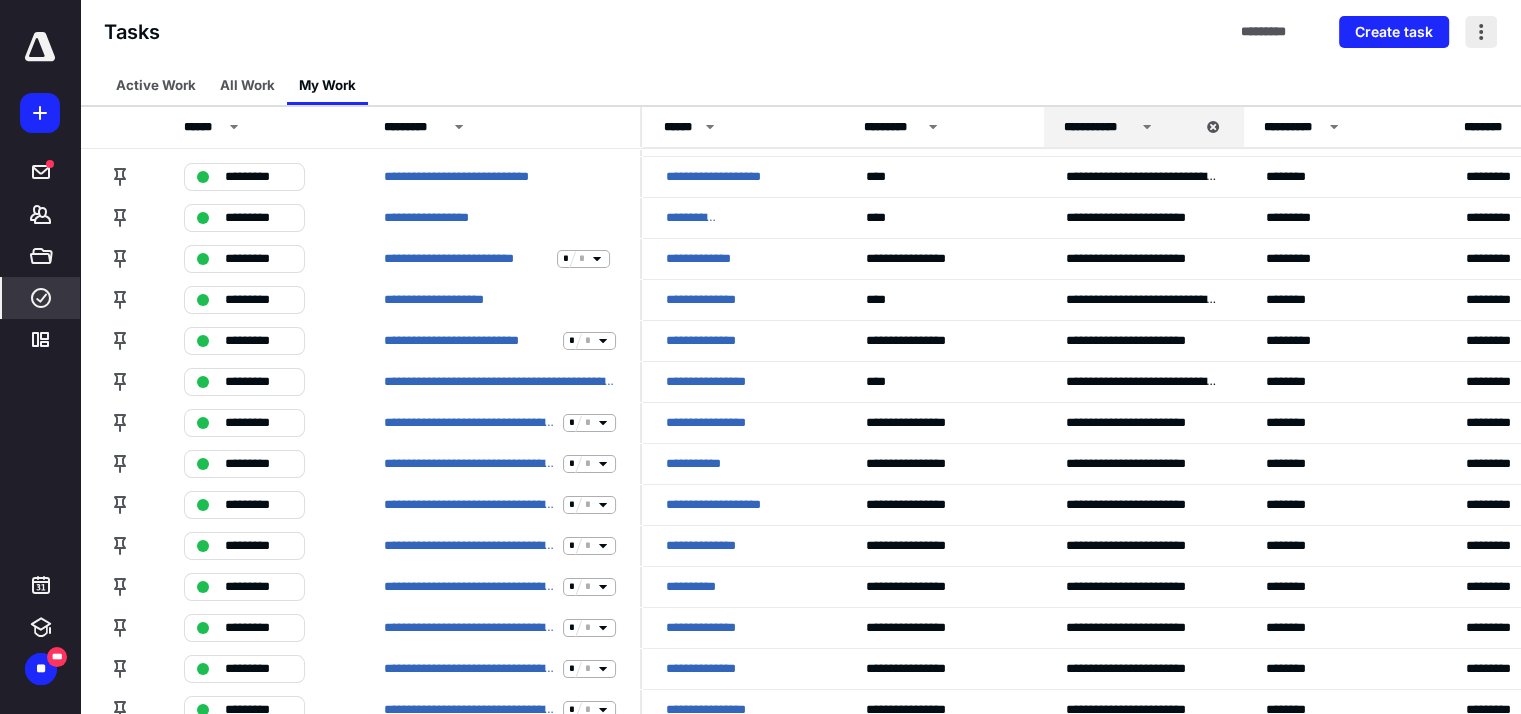 click at bounding box center (1481, 32) 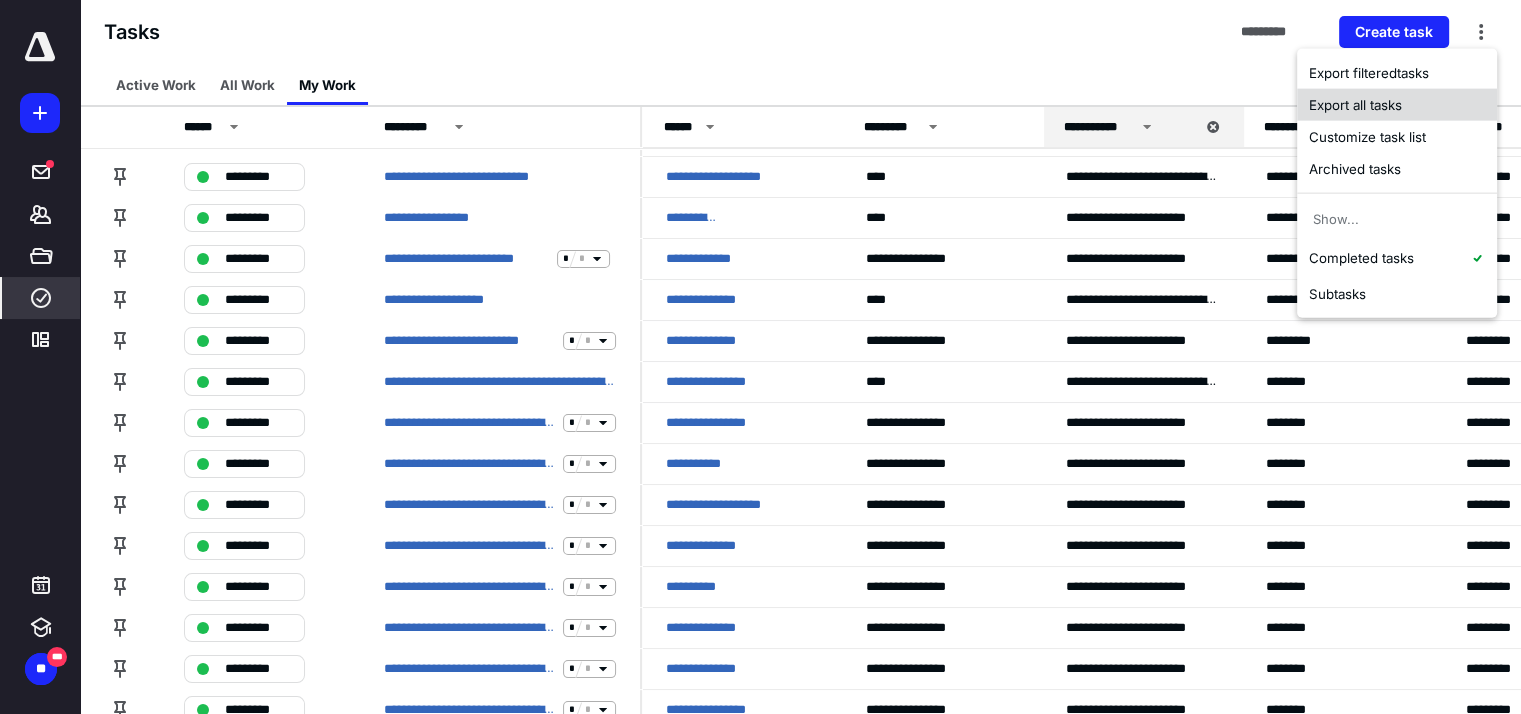 click on "Export all tasks" at bounding box center [1397, 105] 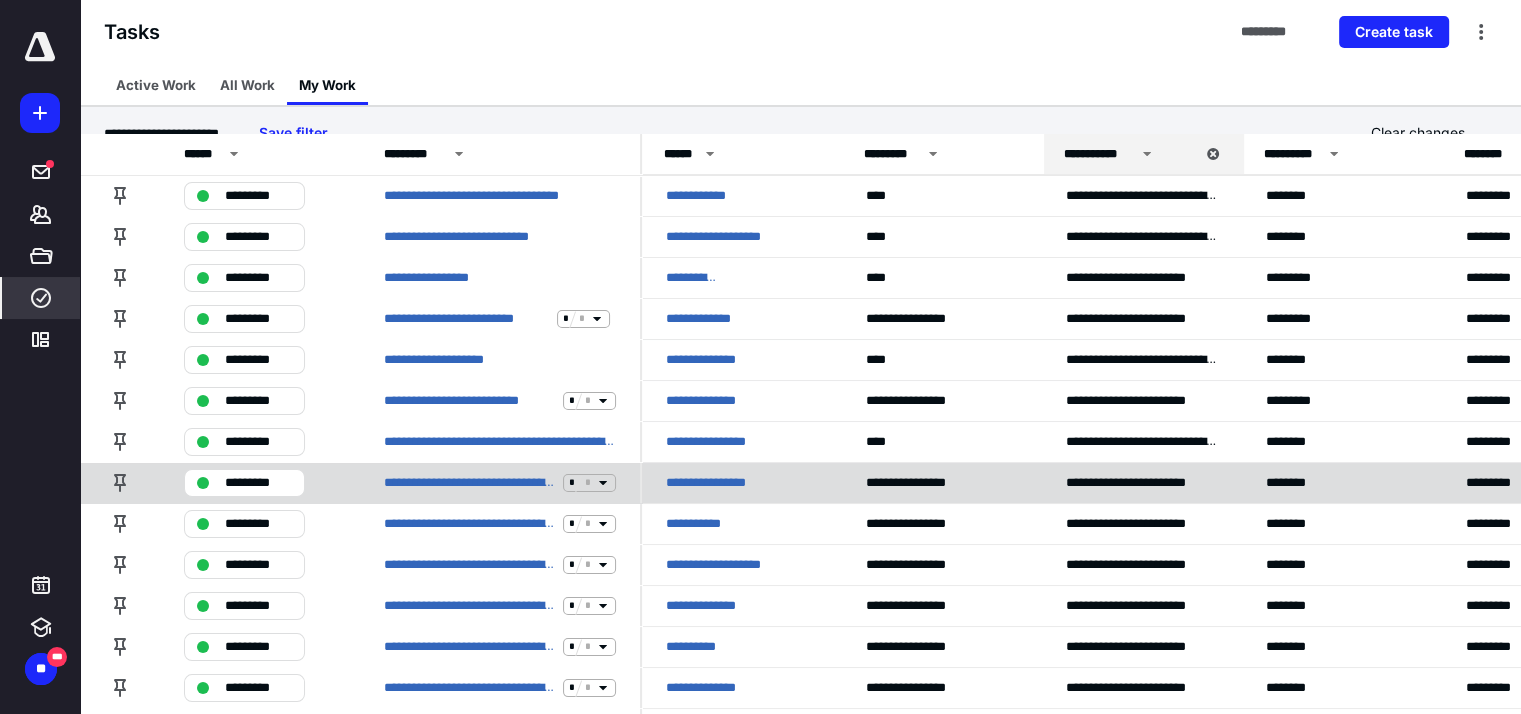 scroll, scrollTop: 0, scrollLeft: 0, axis: both 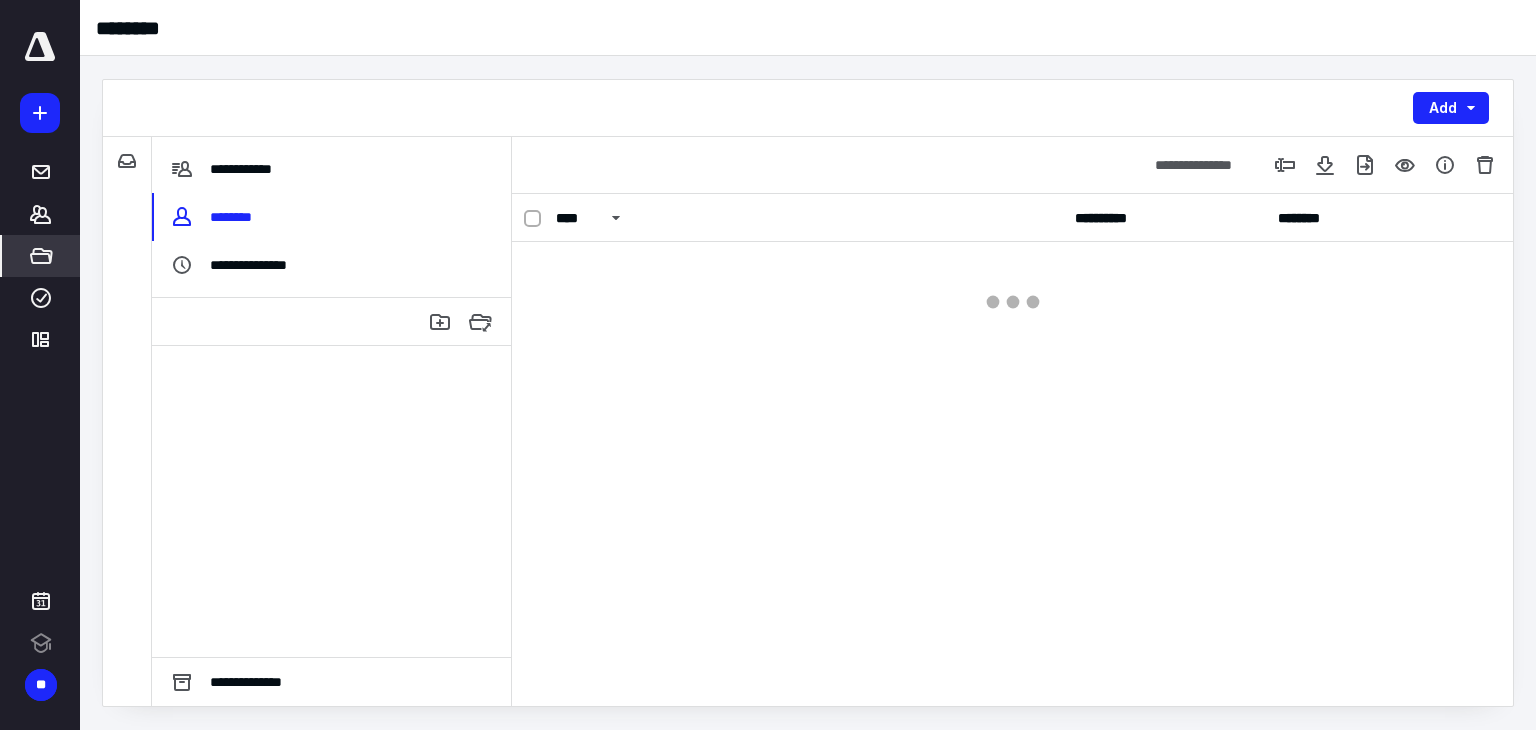checkbox on "true" 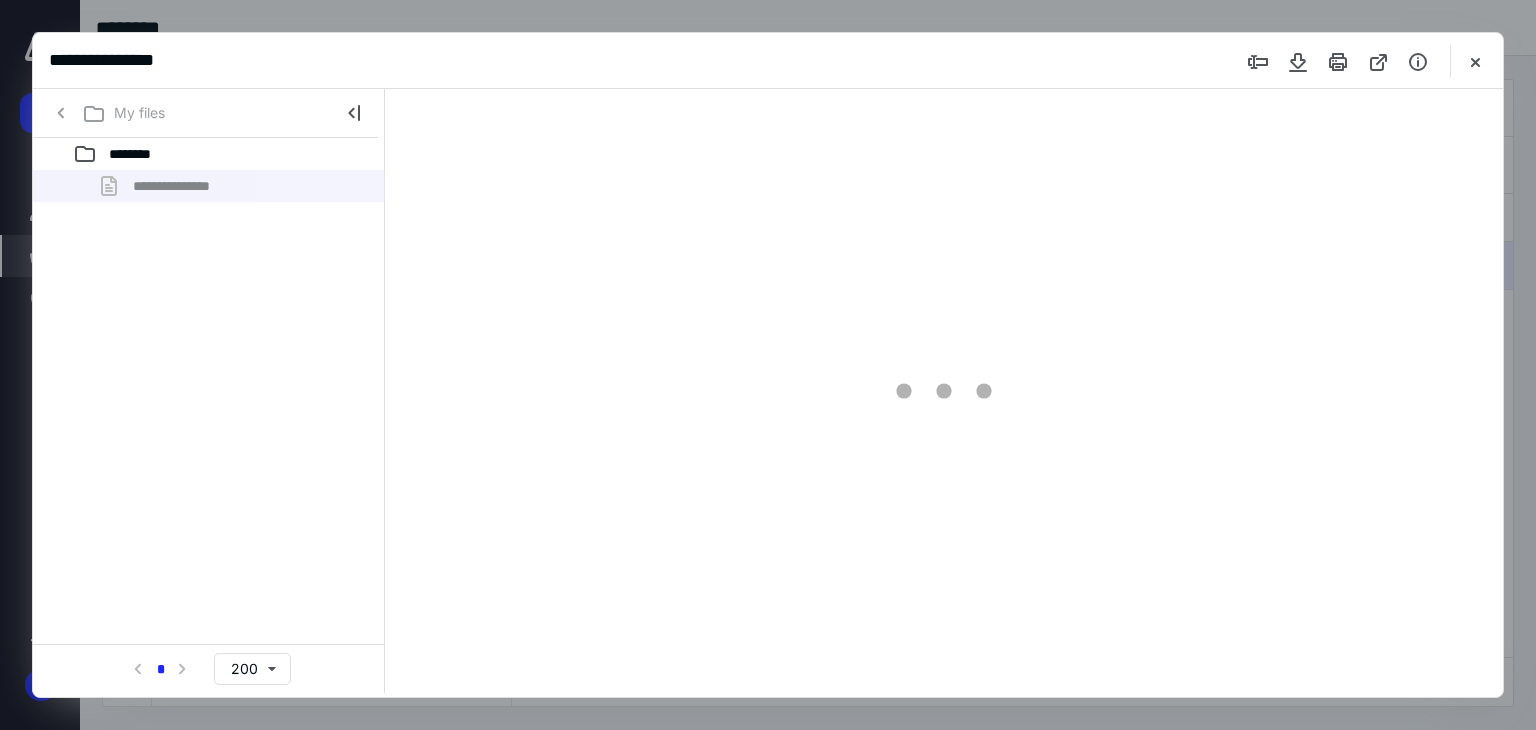 scroll, scrollTop: 0, scrollLeft: 0, axis: both 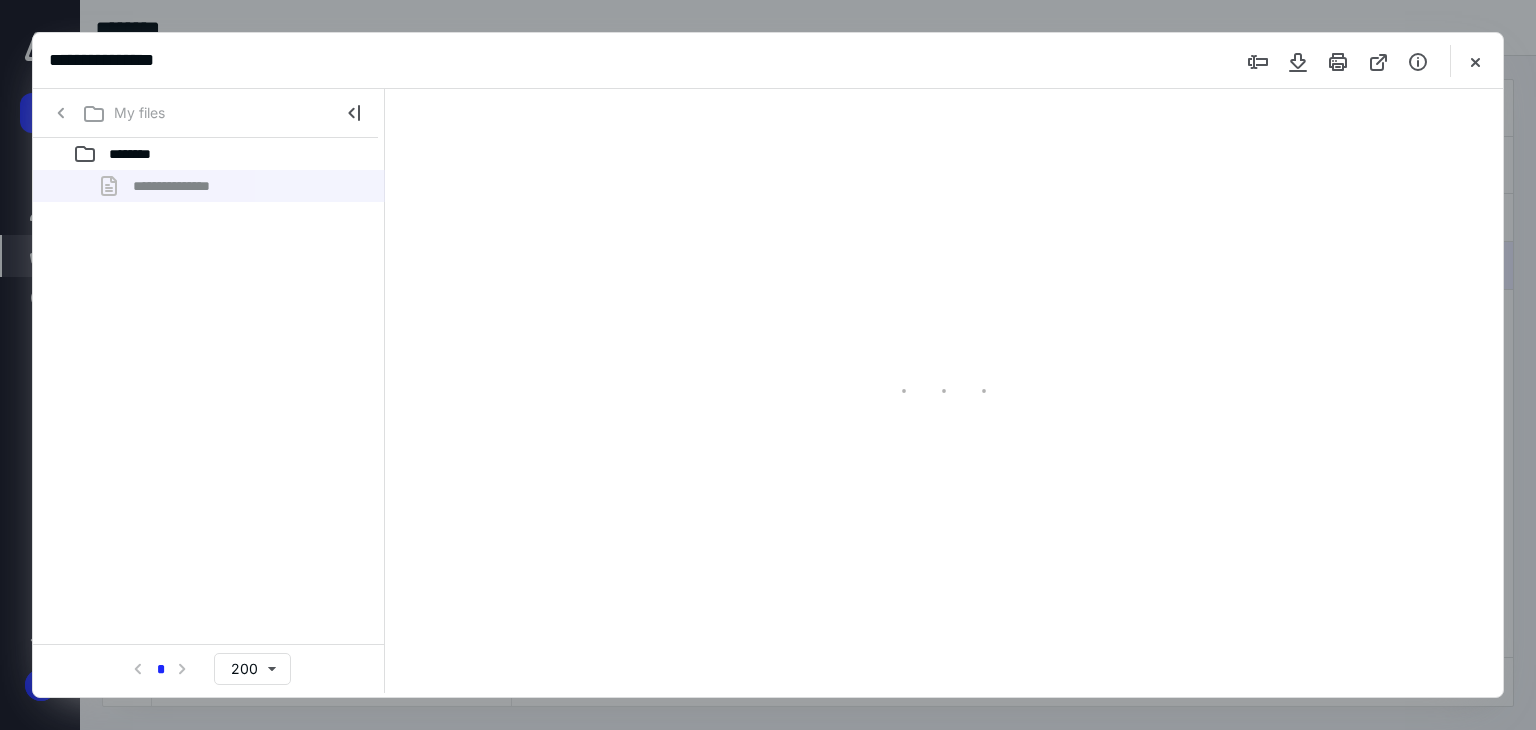 type on "179" 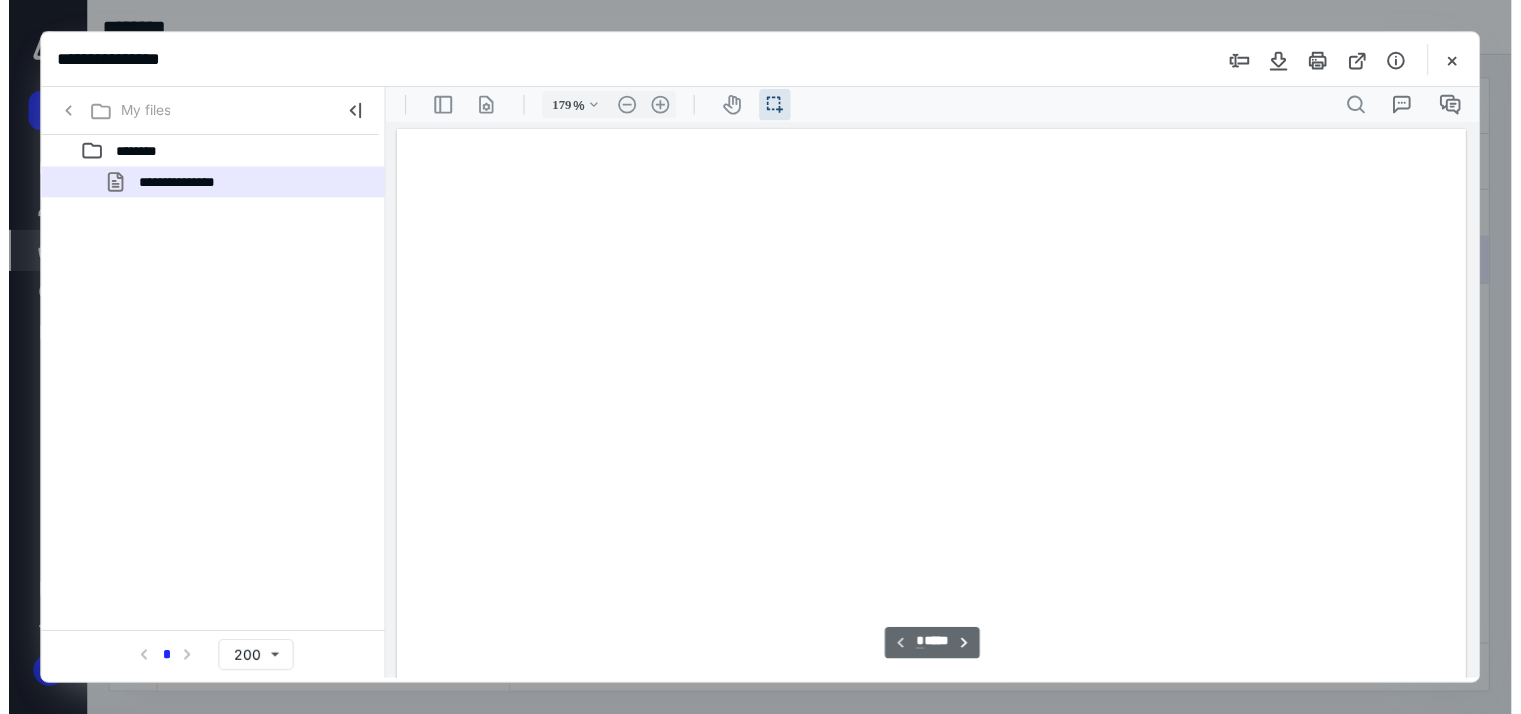 scroll, scrollTop: 43, scrollLeft: 0, axis: vertical 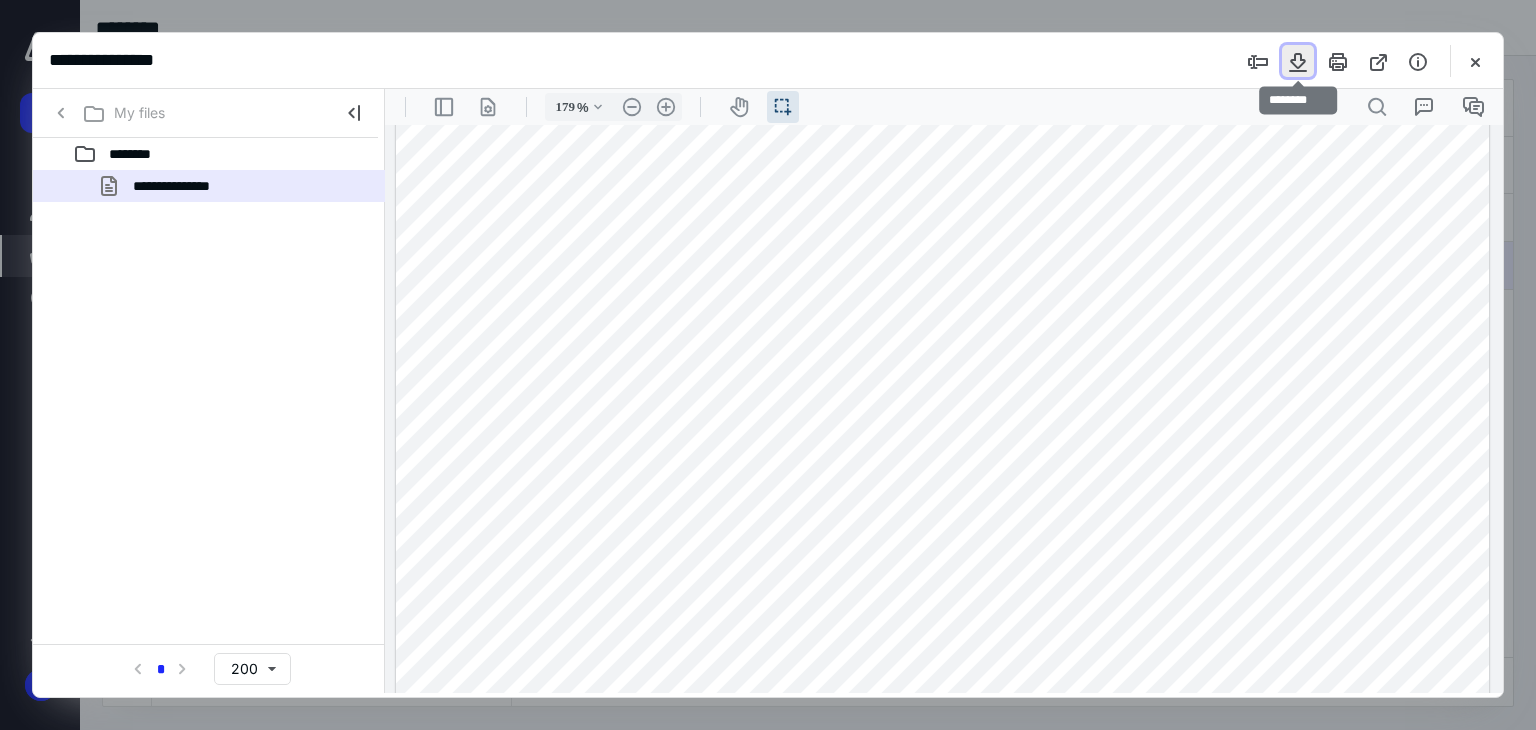 click at bounding box center [1298, 61] 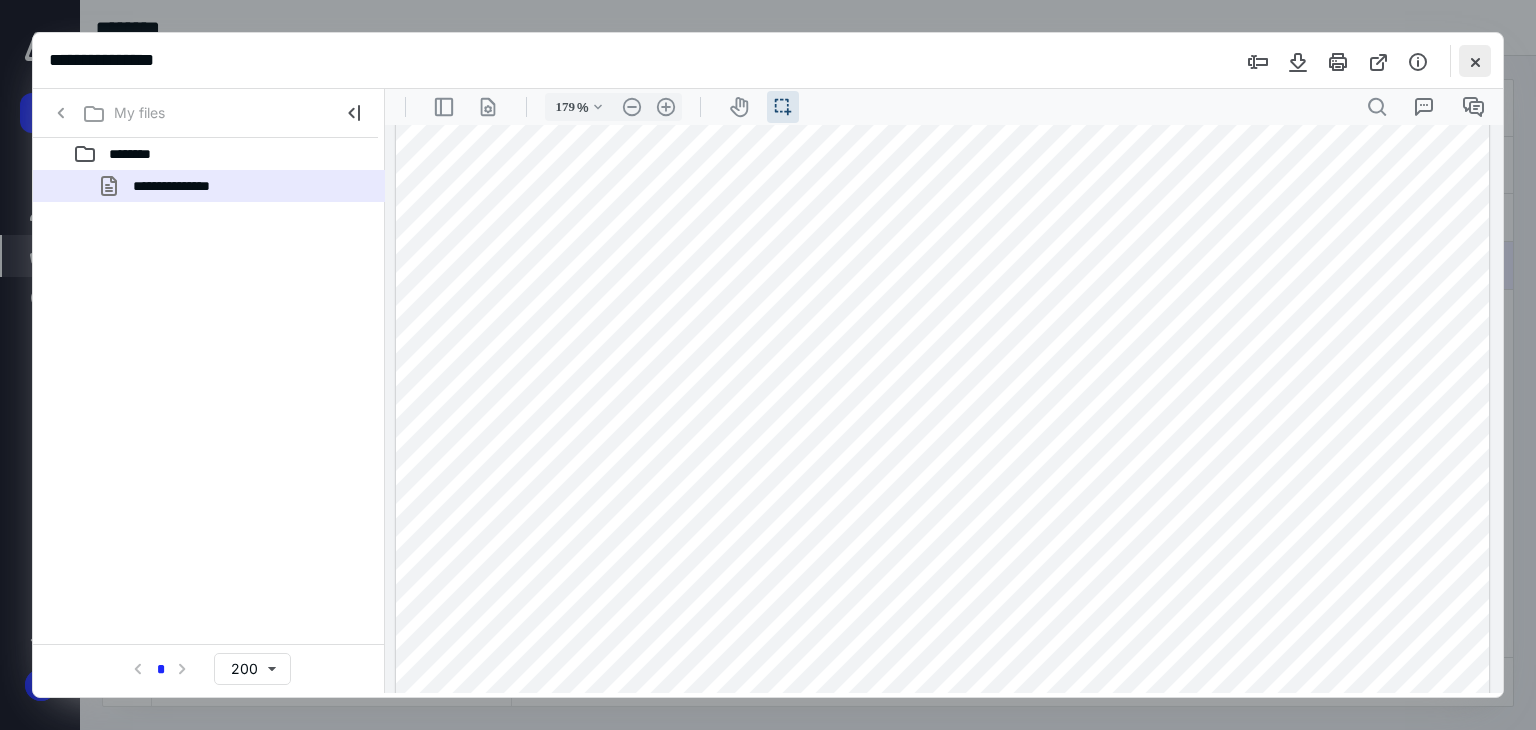 click at bounding box center [1475, 61] 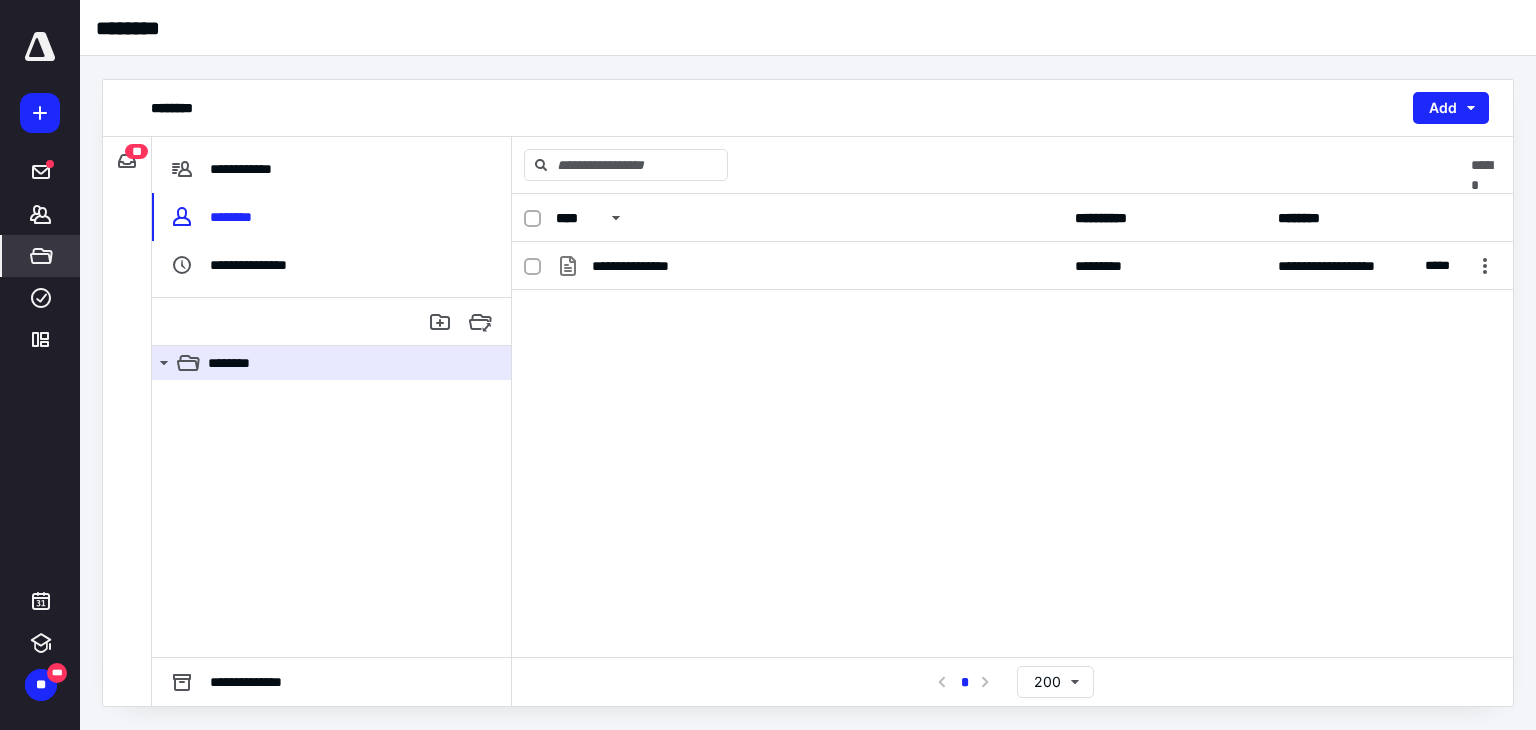 click at bounding box center [40, 47] 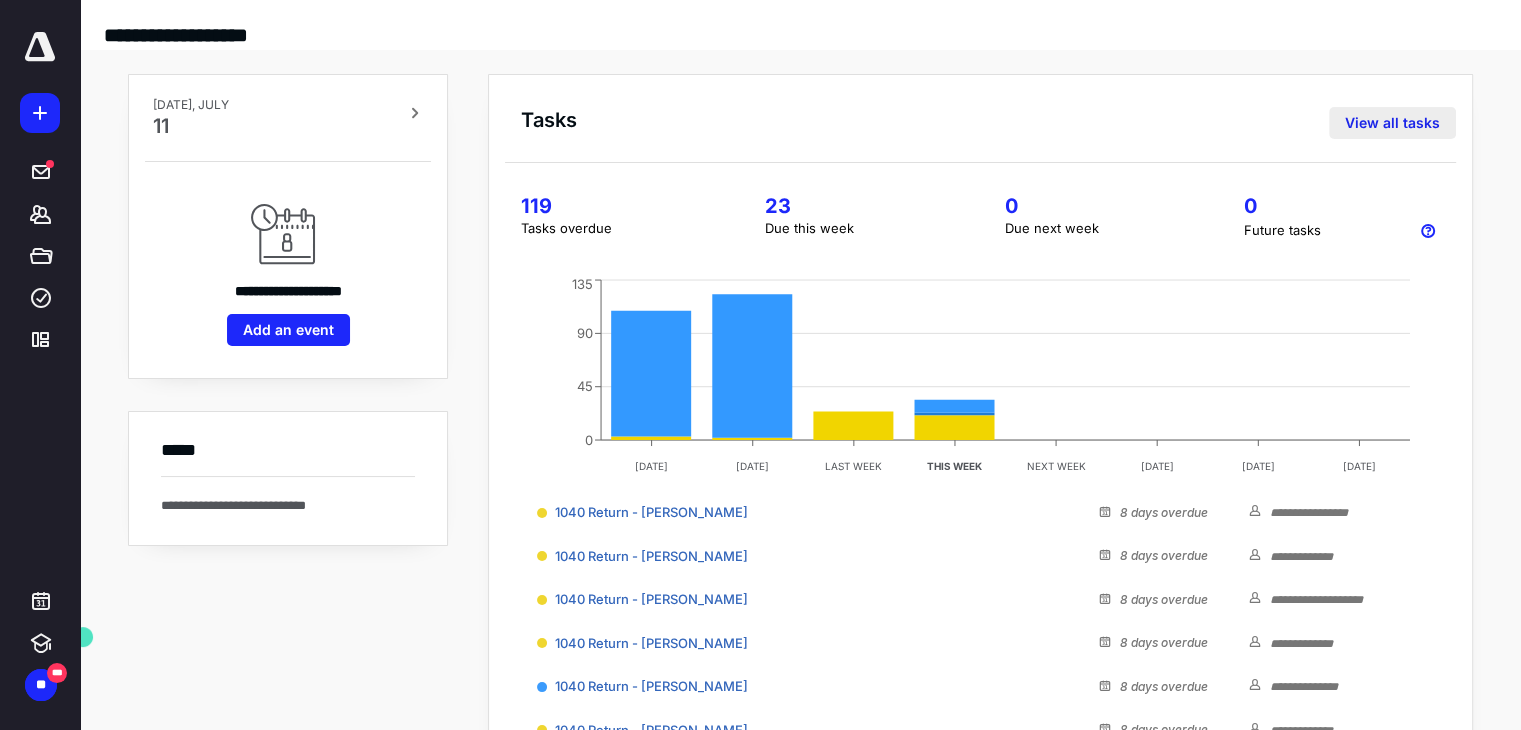 click on "View all tasks" at bounding box center (1392, 123) 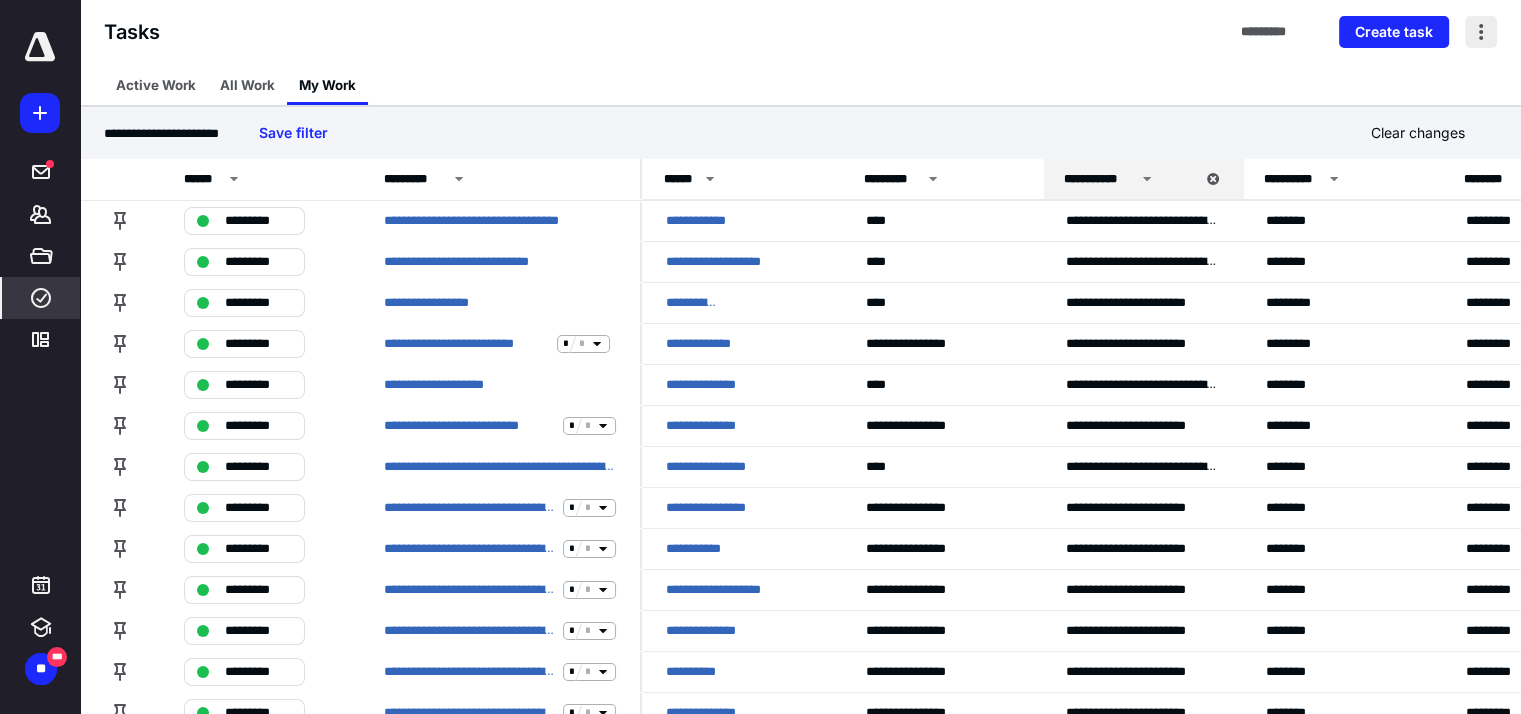 click at bounding box center (1481, 32) 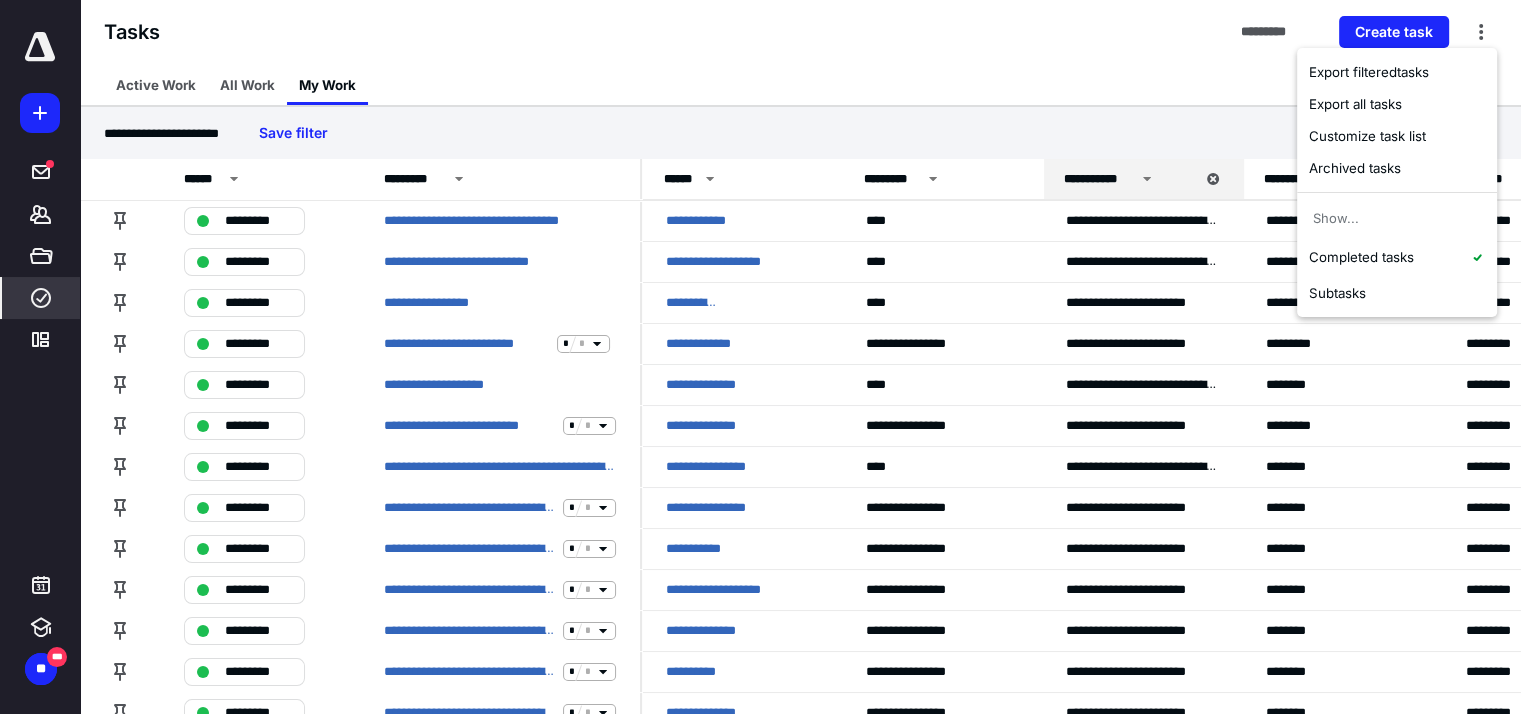 type 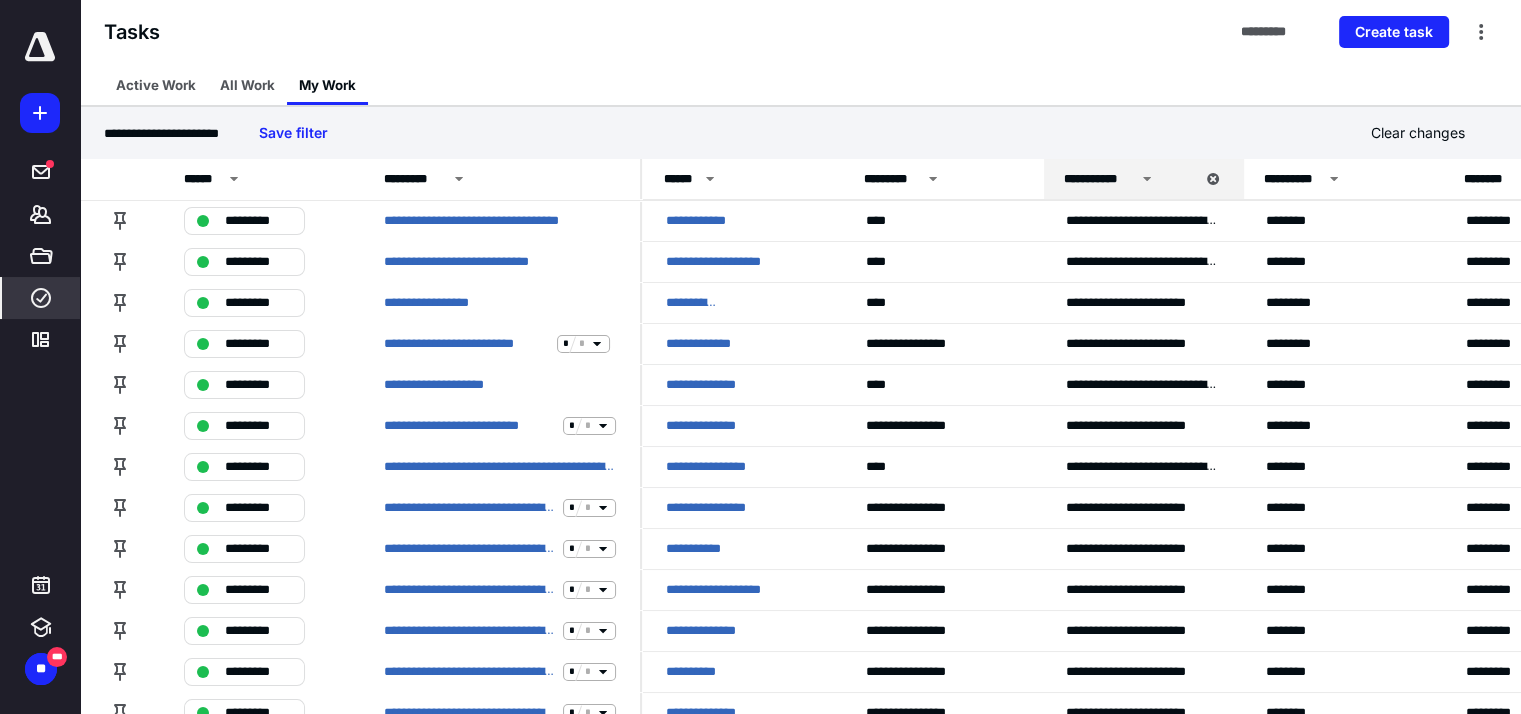 click on "Active Work All Work My Work" at bounding box center (800, 85) 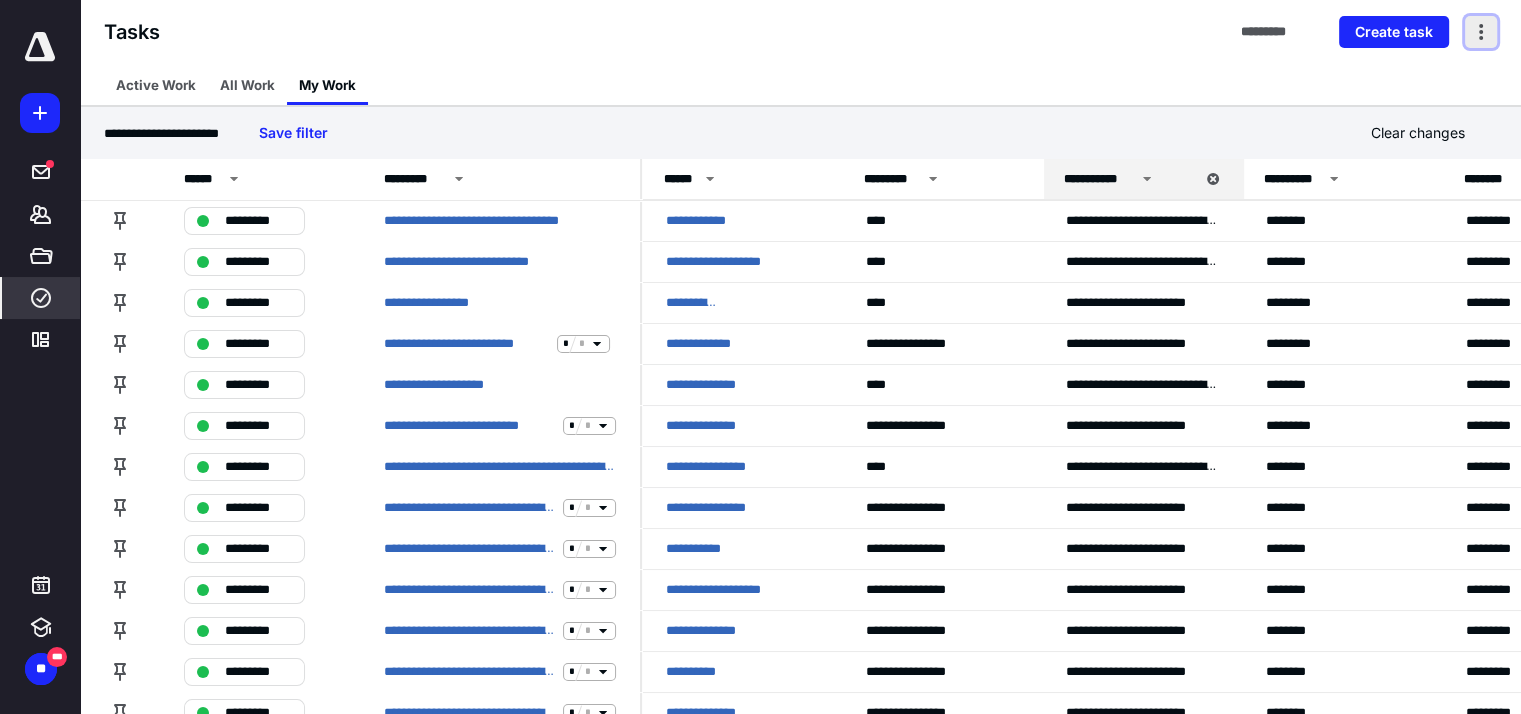 click at bounding box center [1481, 32] 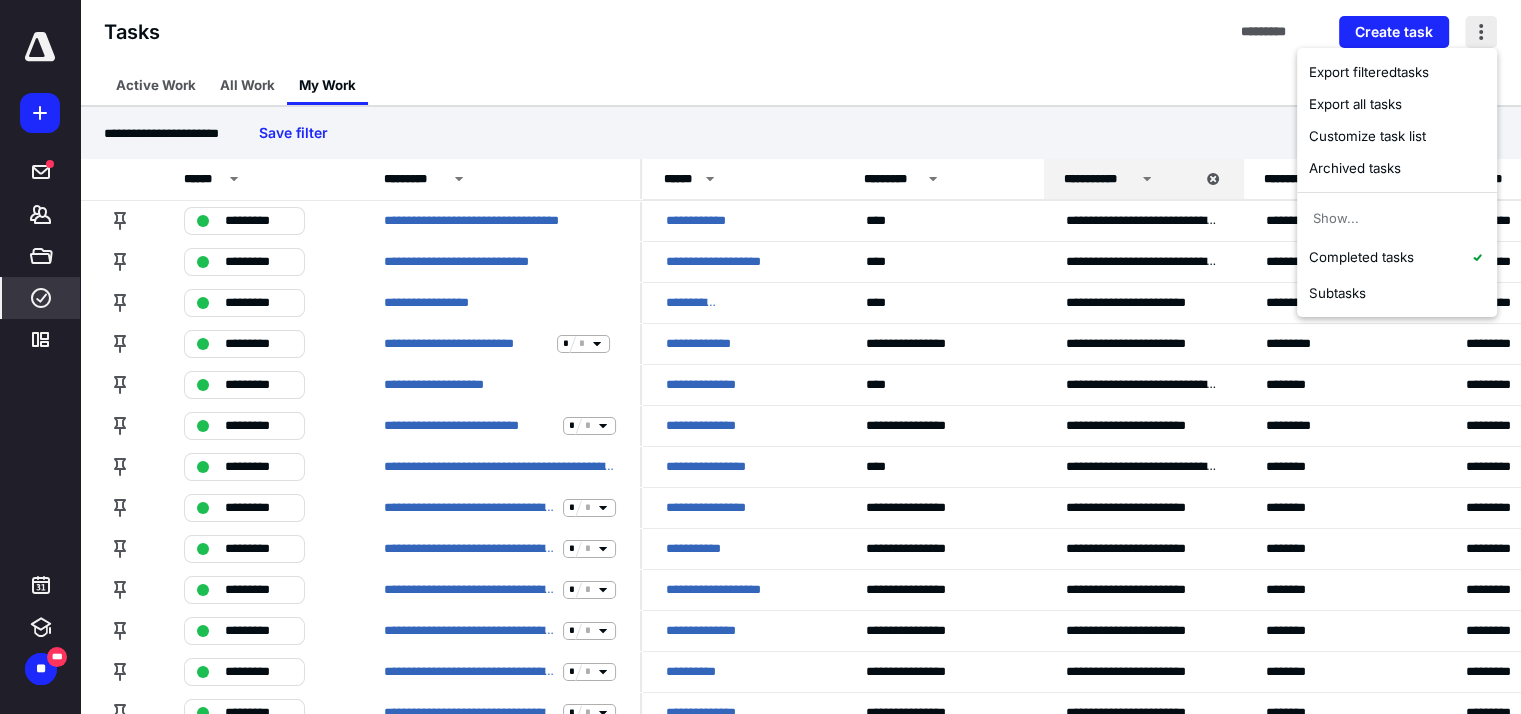 click at bounding box center [1481, 32] 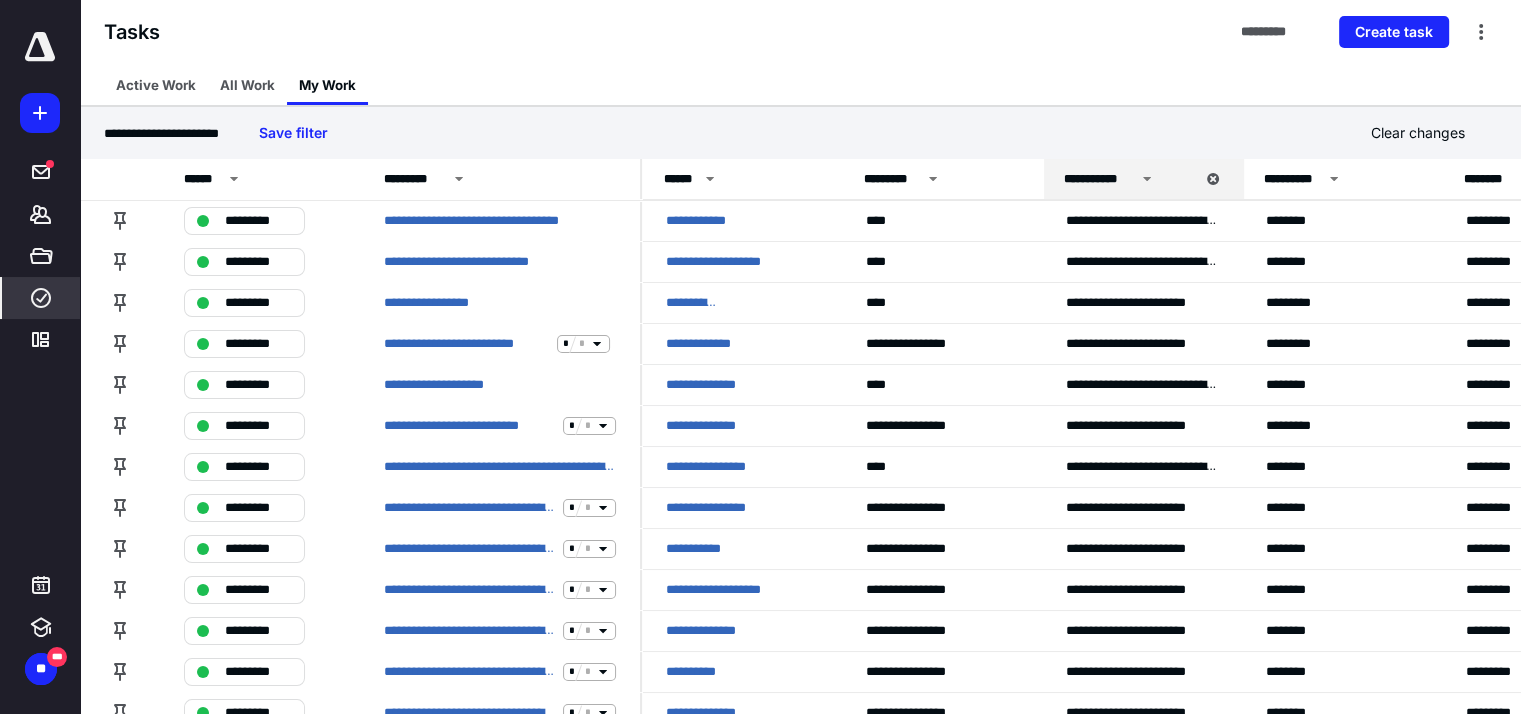 click on "Active Work All Work My Work" at bounding box center [800, 85] 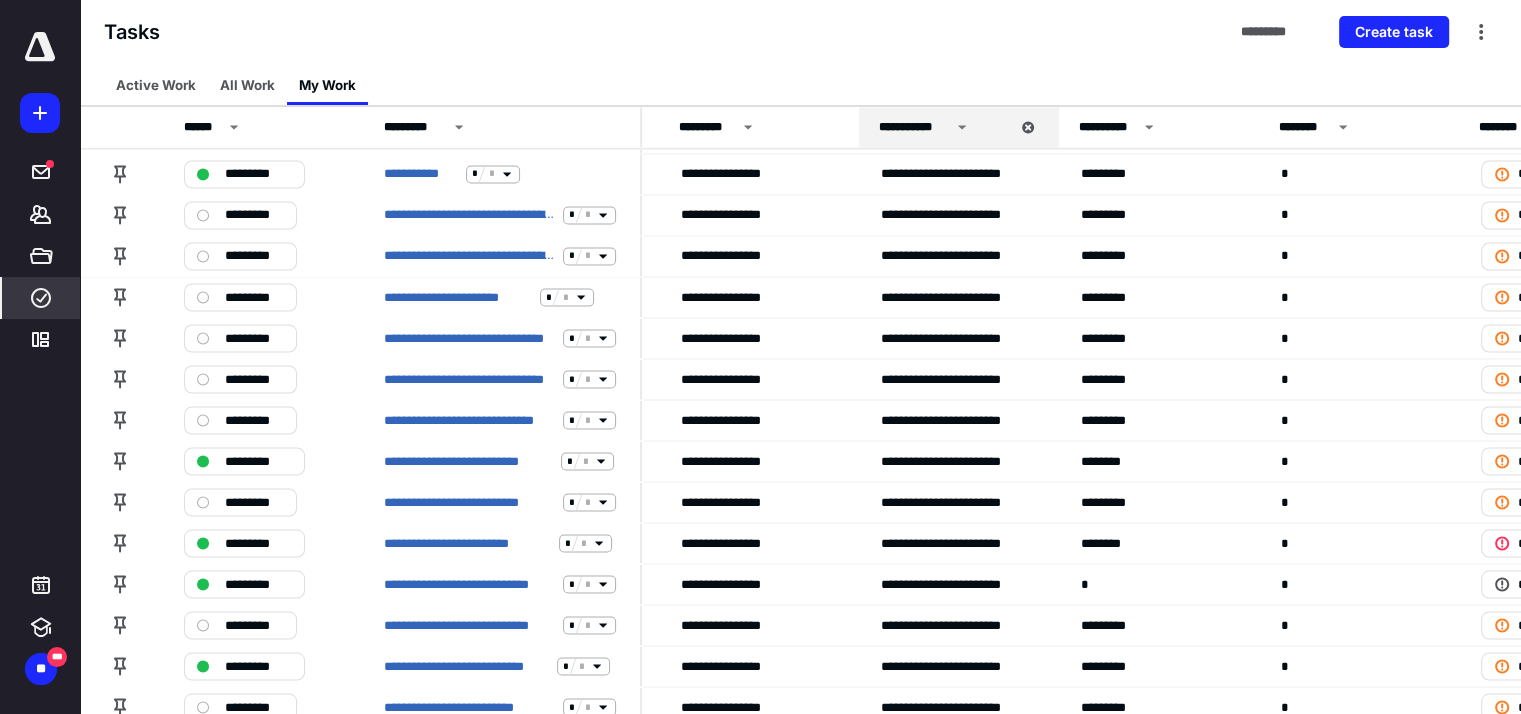 scroll, scrollTop: 3609, scrollLeft: 185, axis: both 